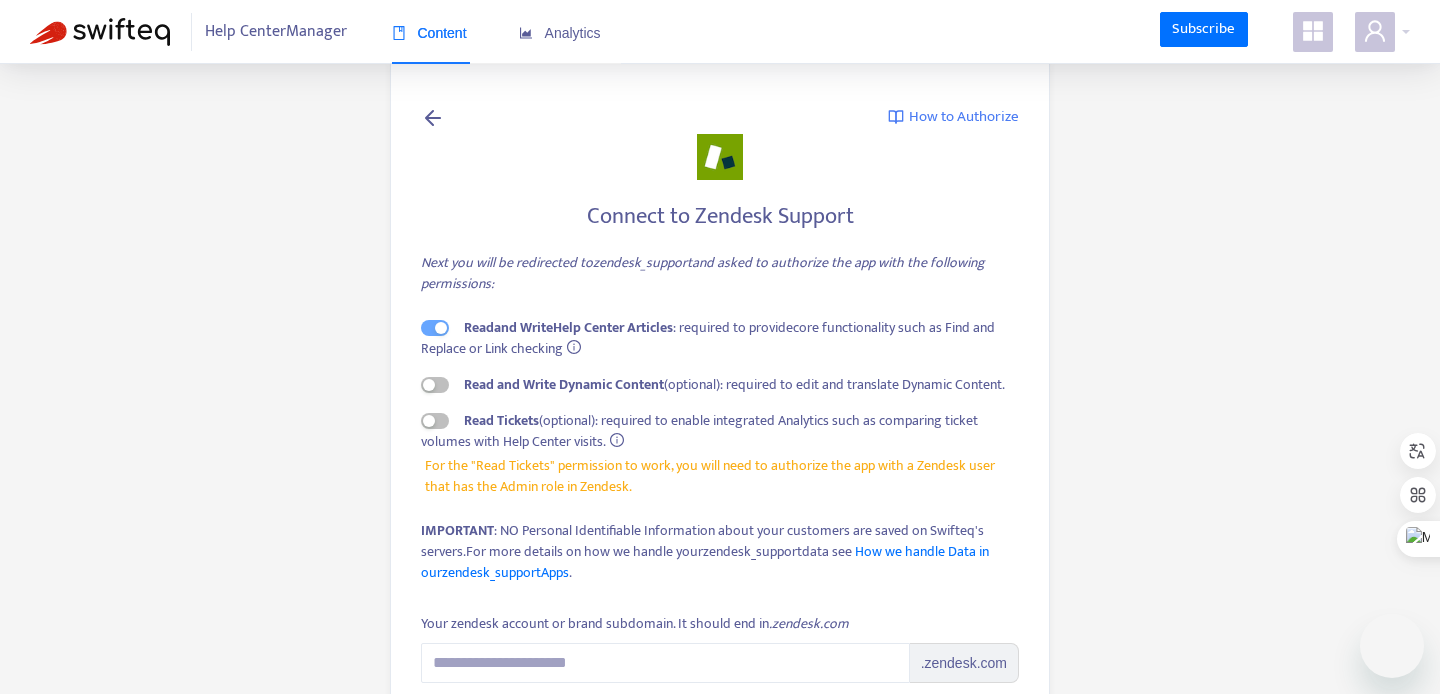 scroll, scrollTop: 0, scrollLeft: 0, axis: both 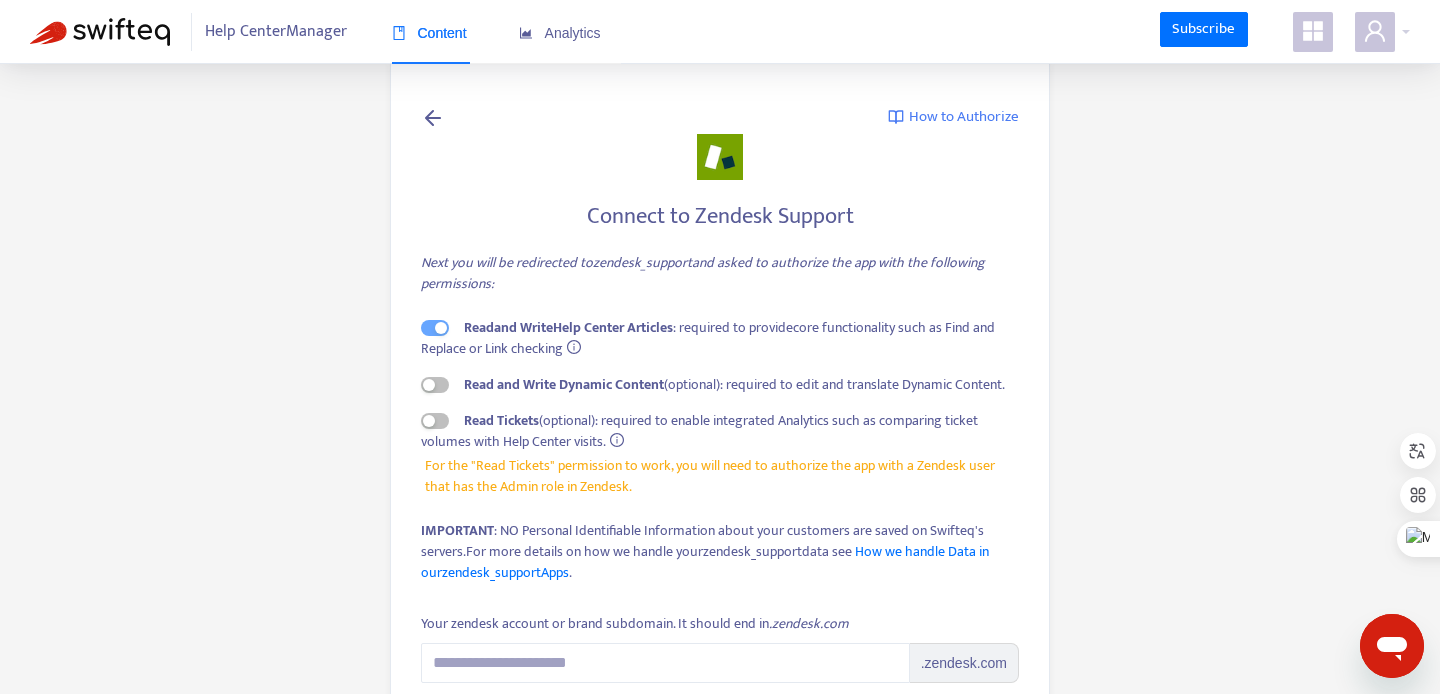 click at bounding box center [433, 117] 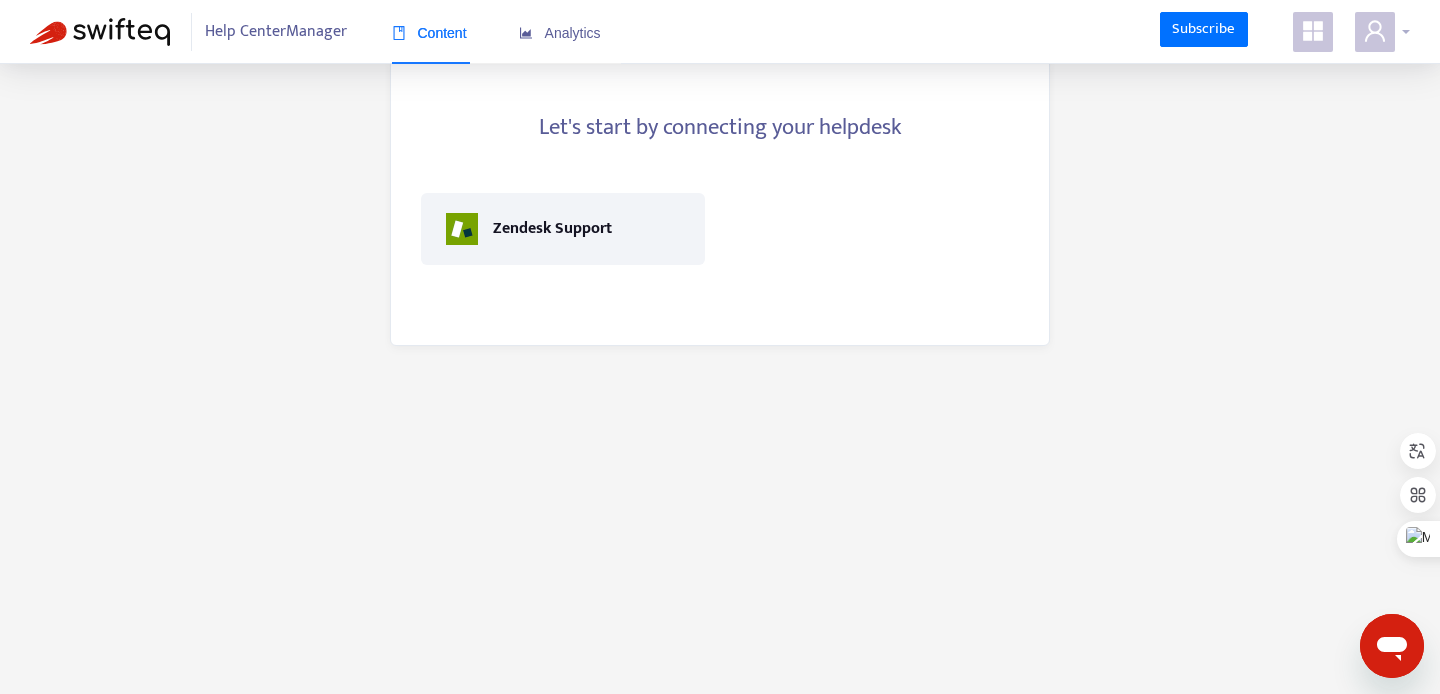 click 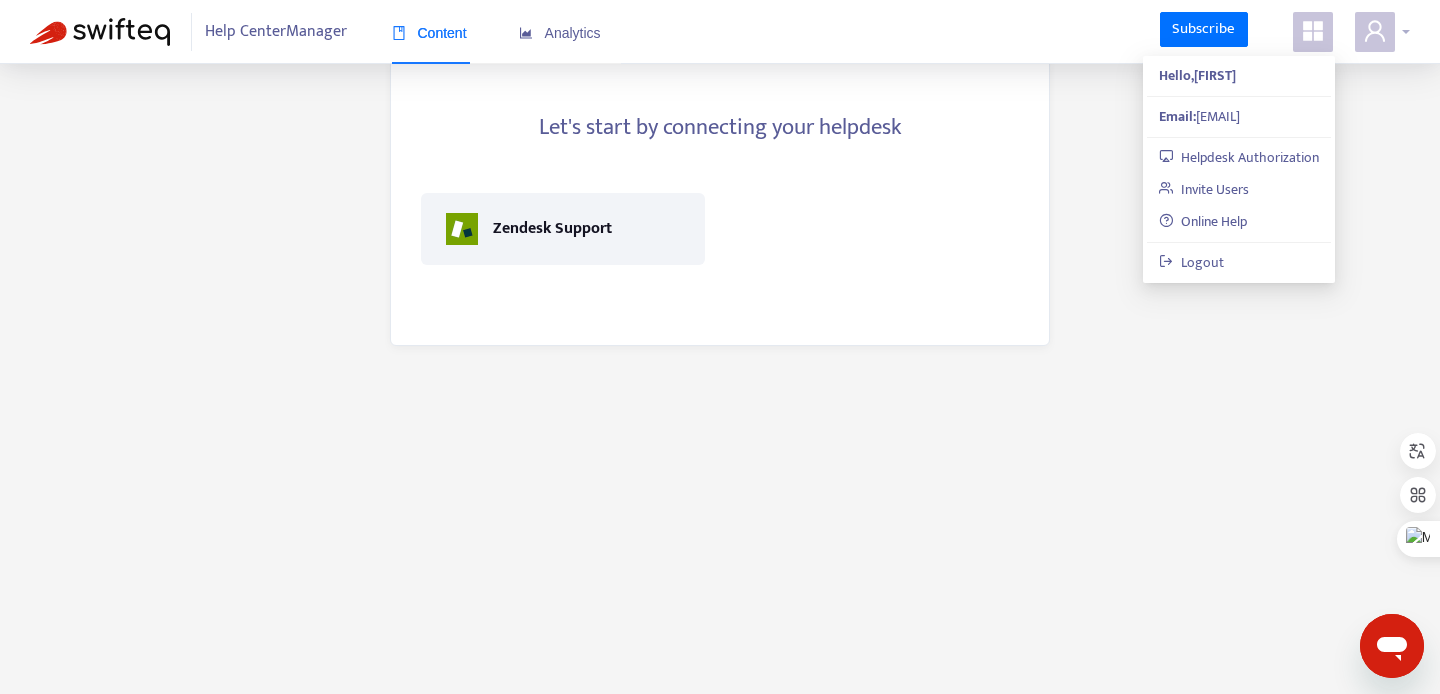 click 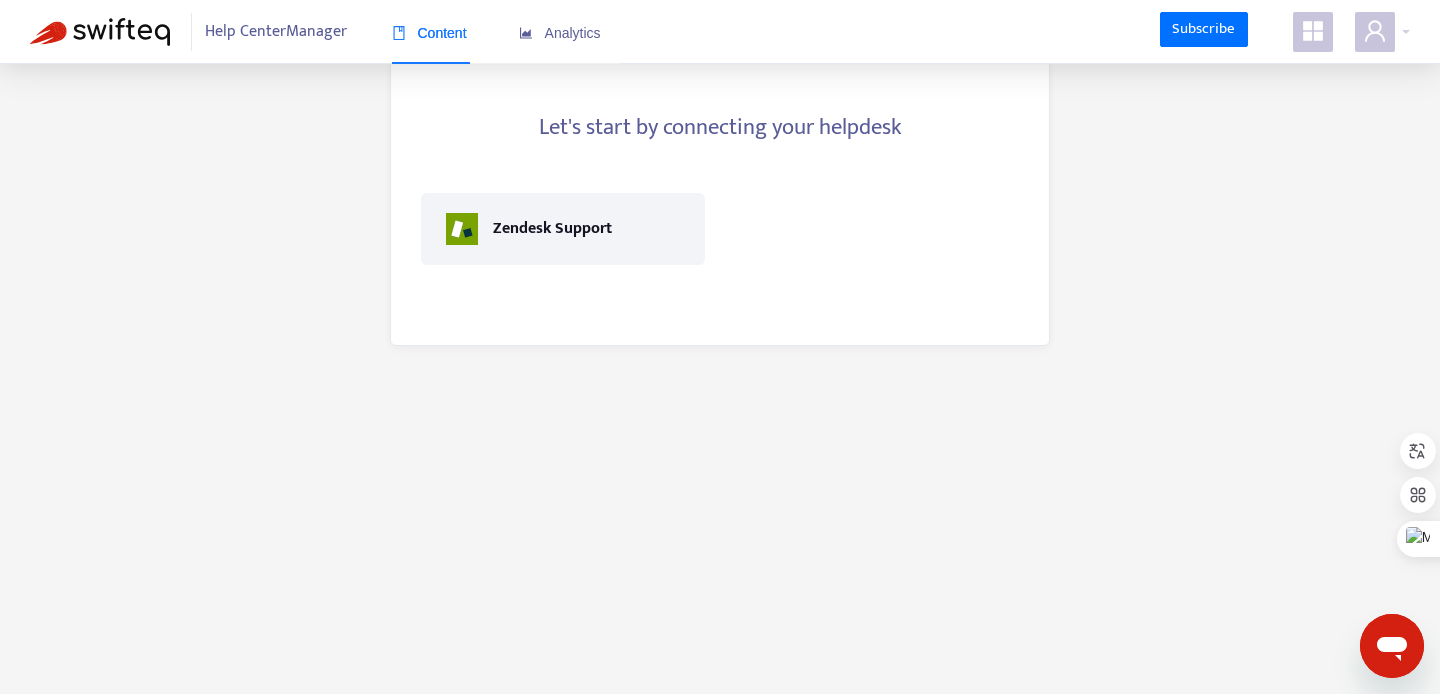 click 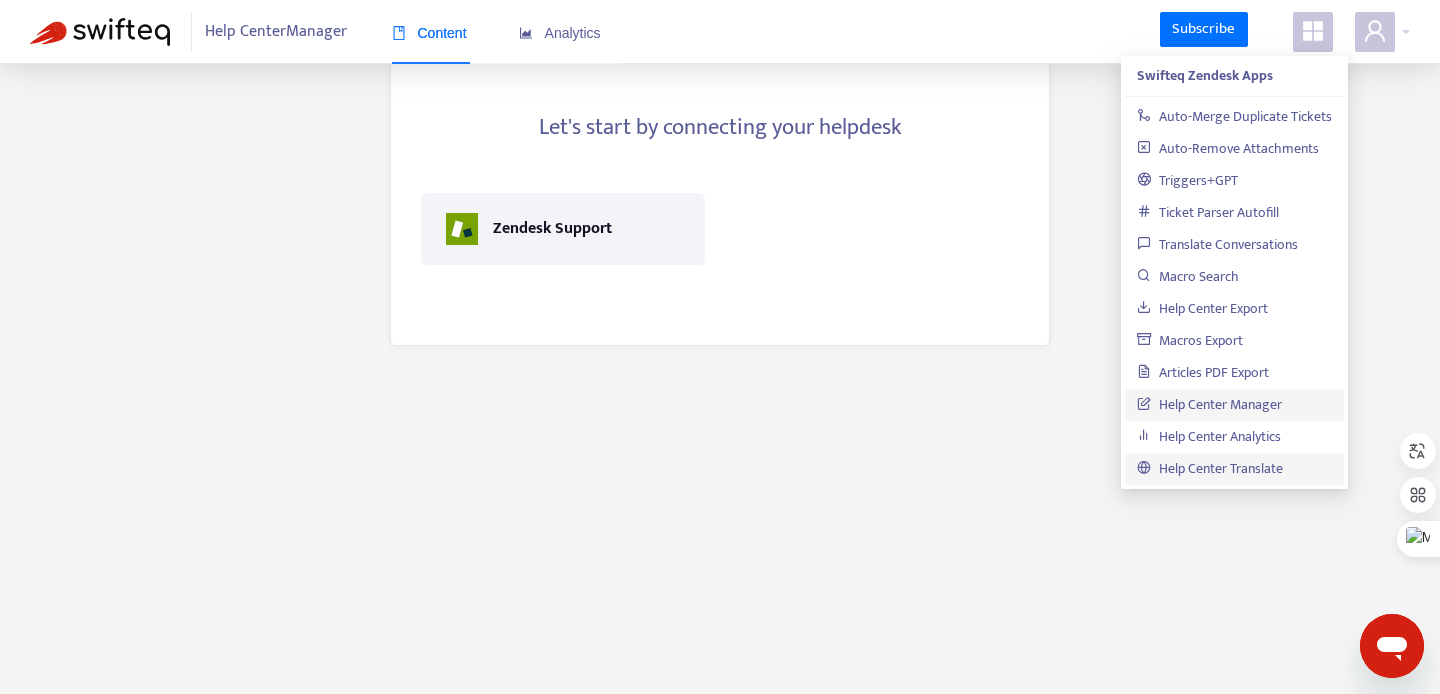 click on "Help Center Translate" at bounding box center [1210, 468] 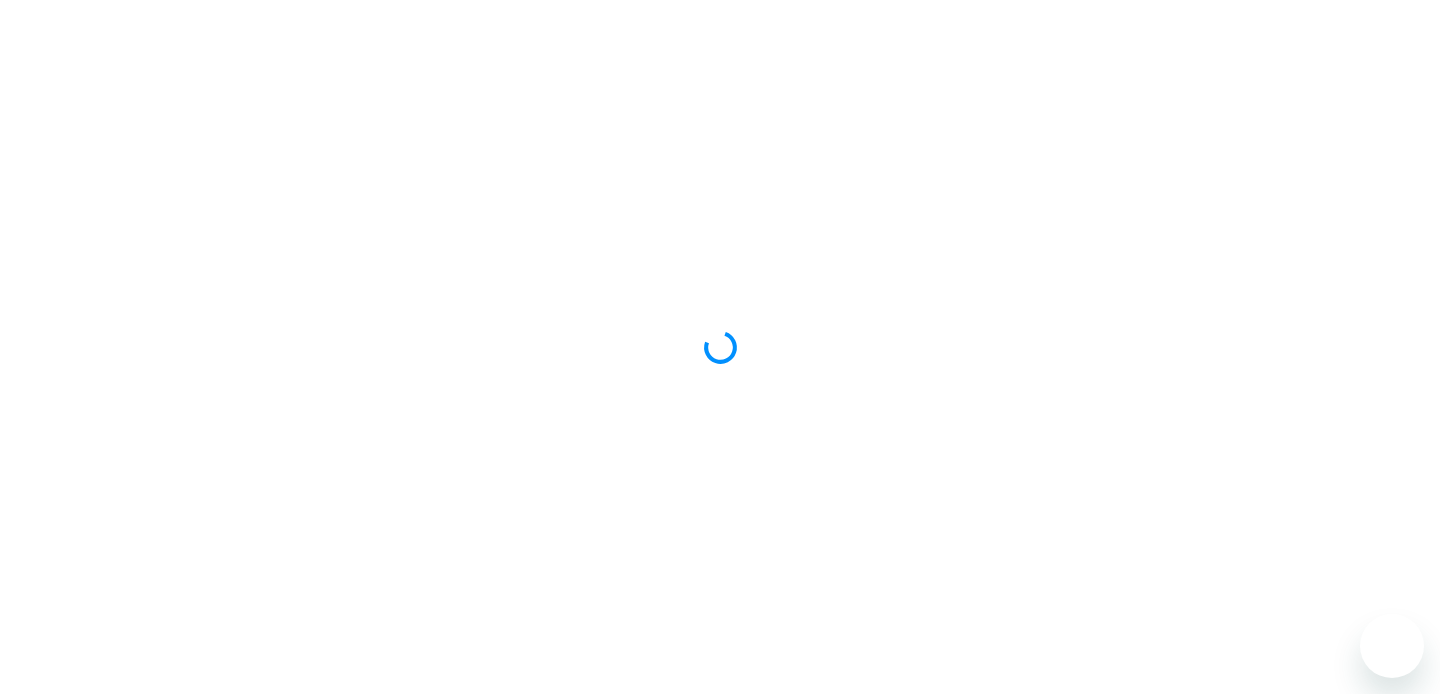 scroll, scrollTop: 0, scrollLeft: 0, axis: both 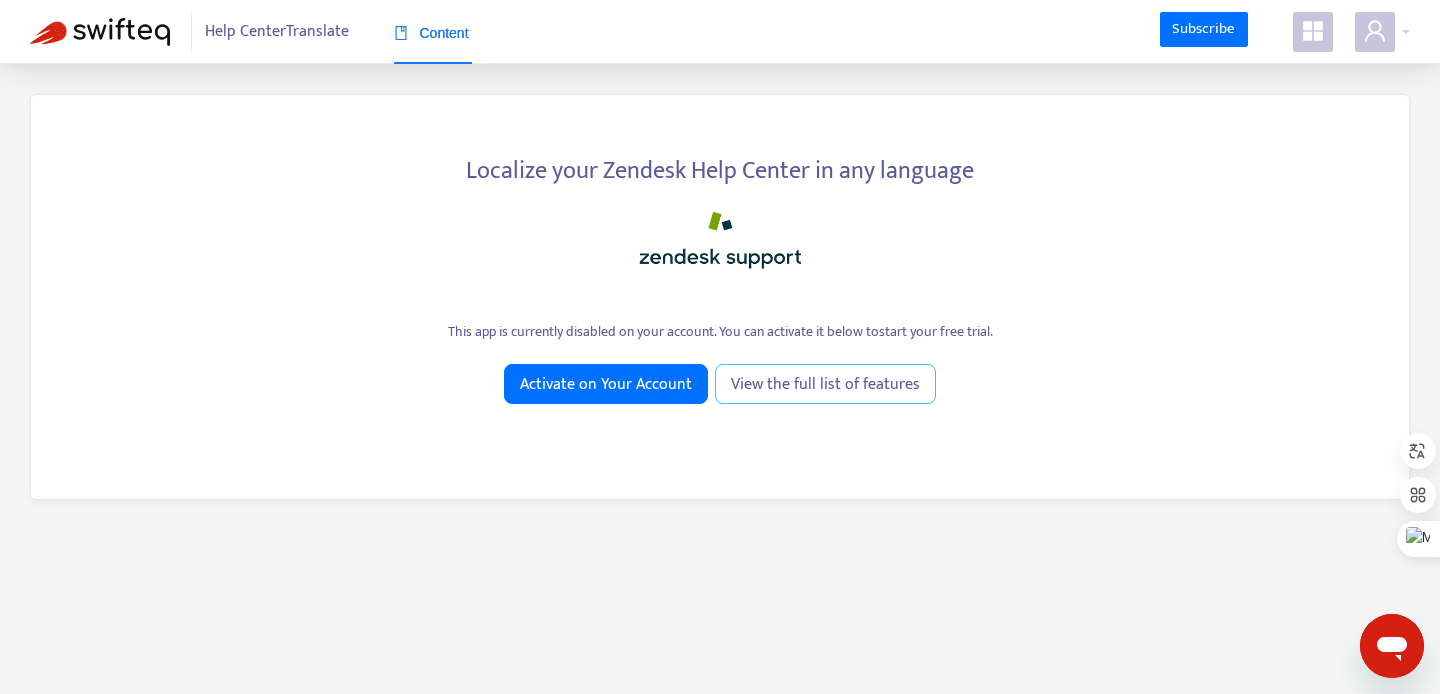 click on "View the full list of features" at bounding box center [825, 384] 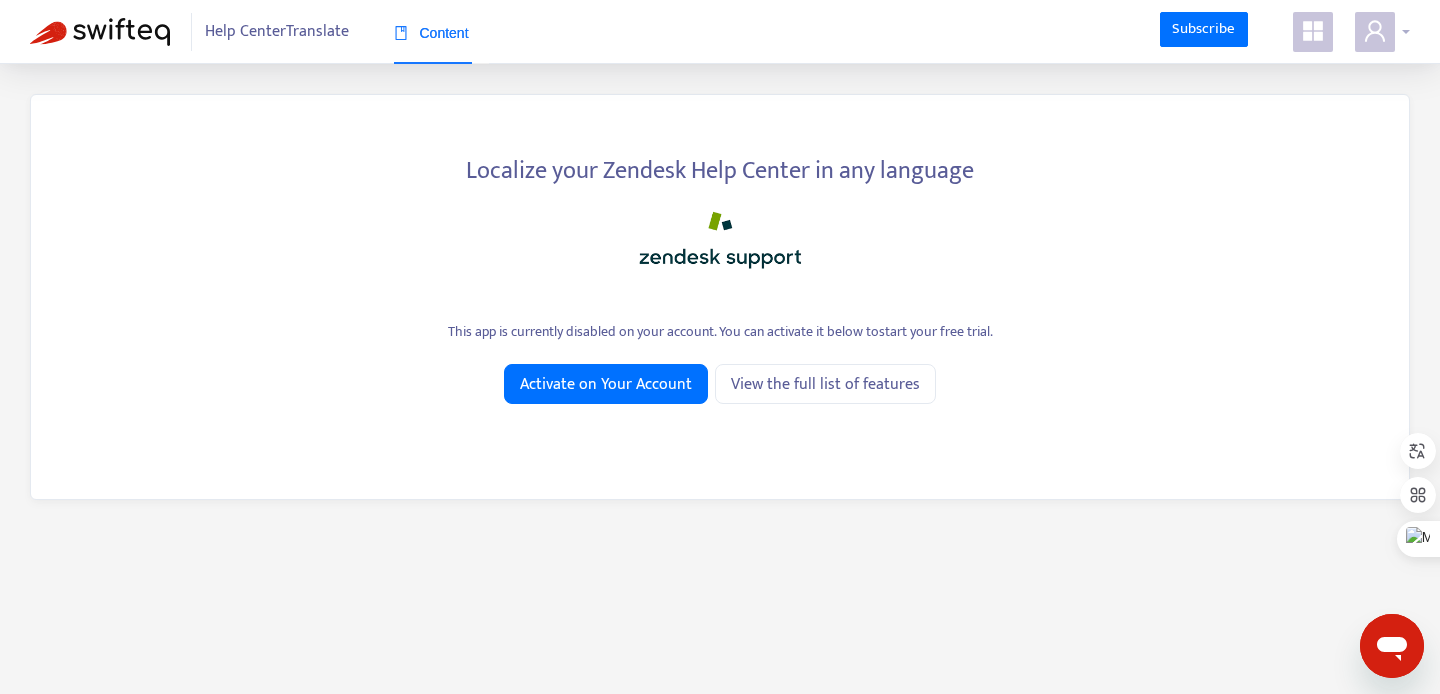 click 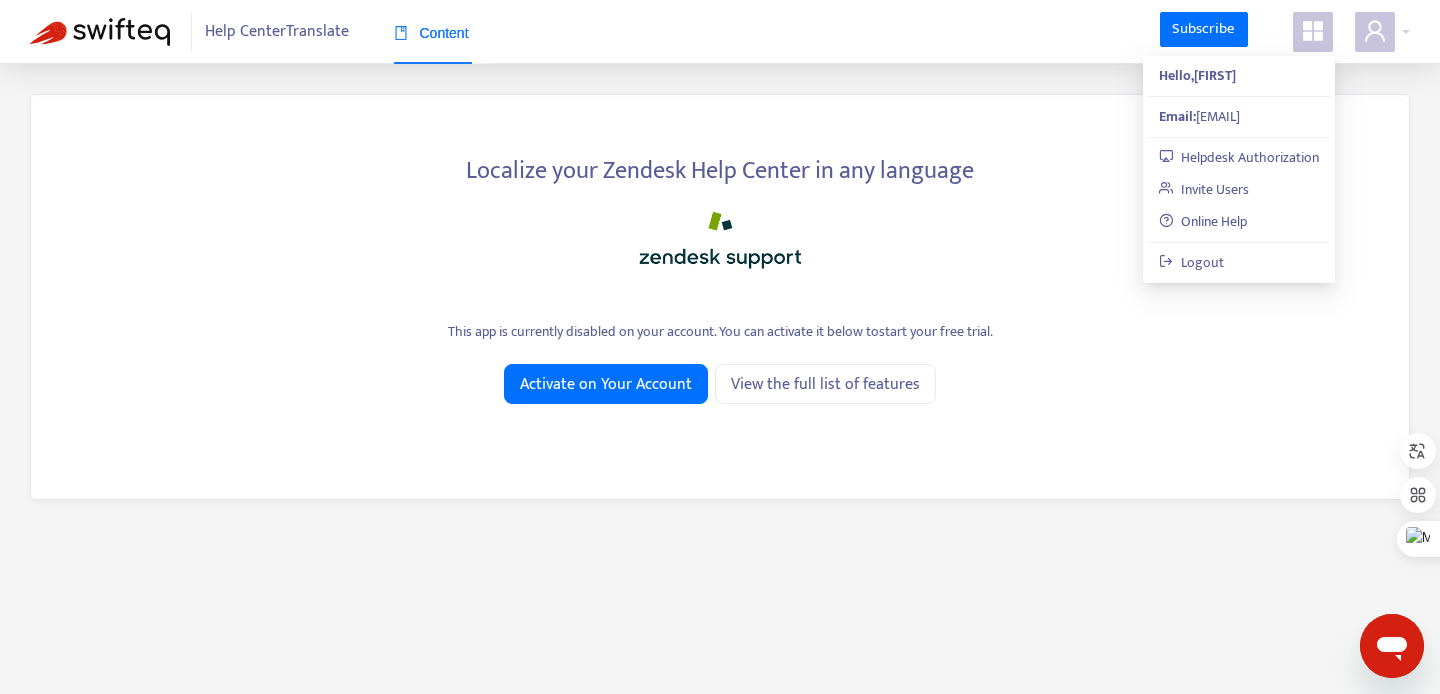 click 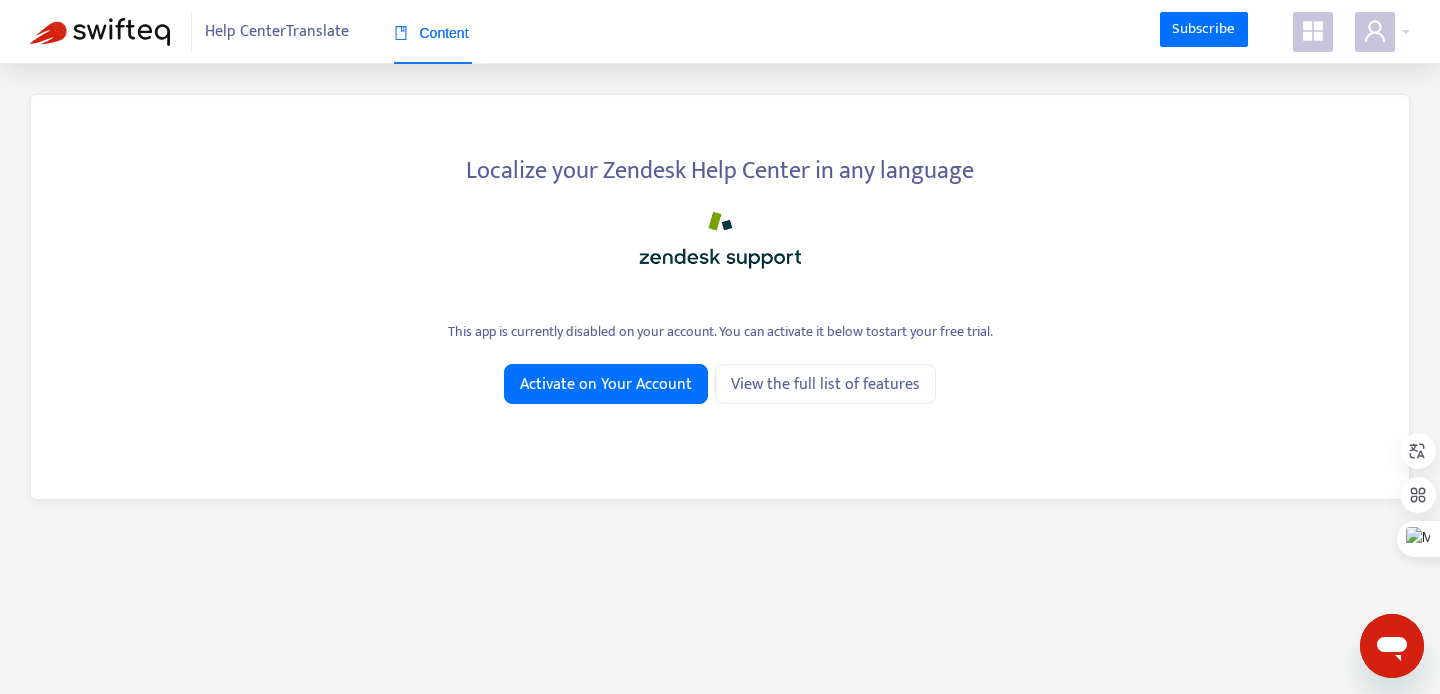 click 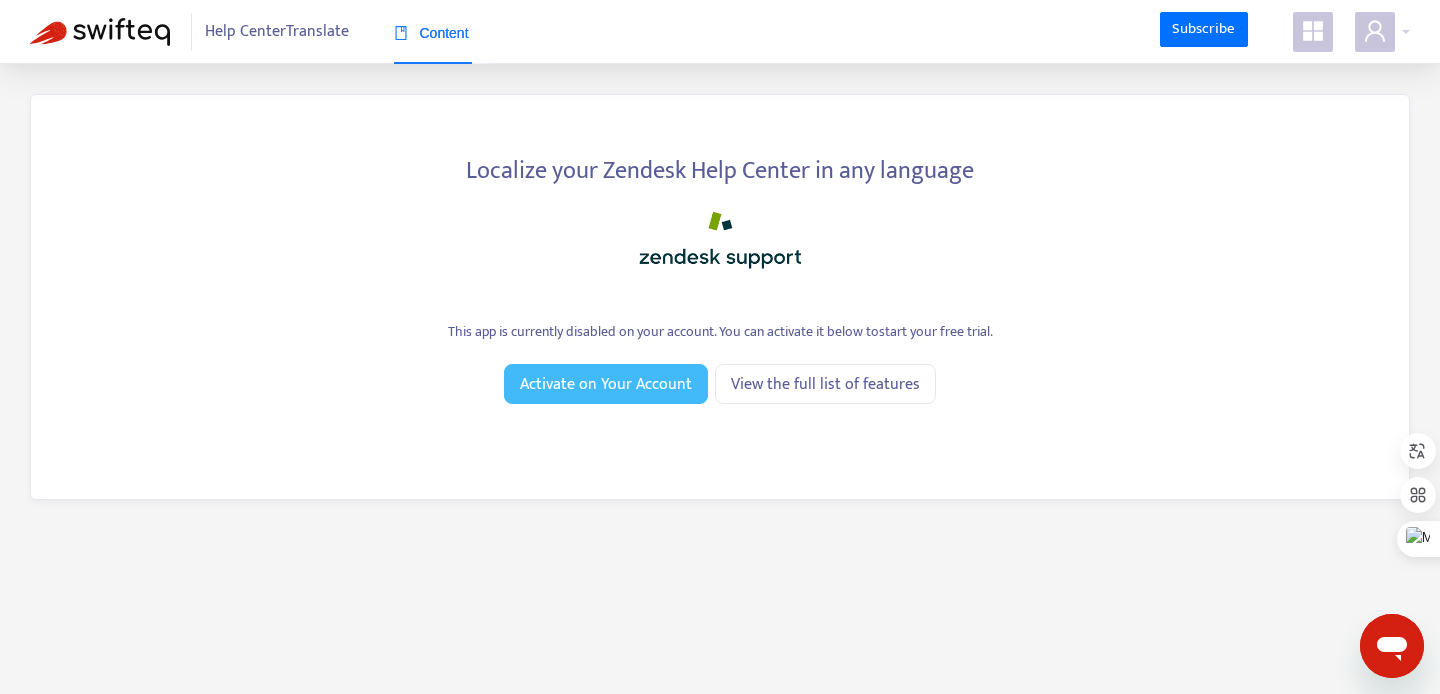click on "Activate on Your Account" at bounding box center (606, 384) 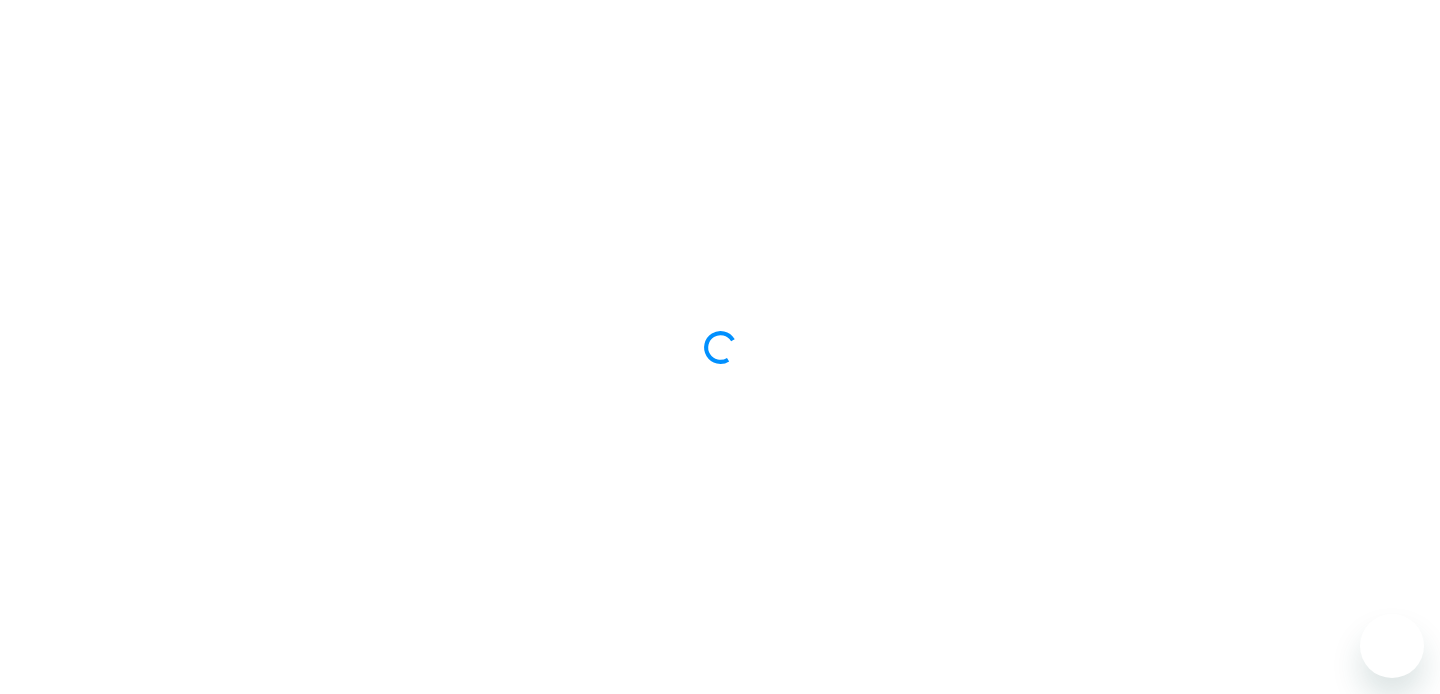 scroll, scrollTop: 0, scrollLeft: 0, axis: both 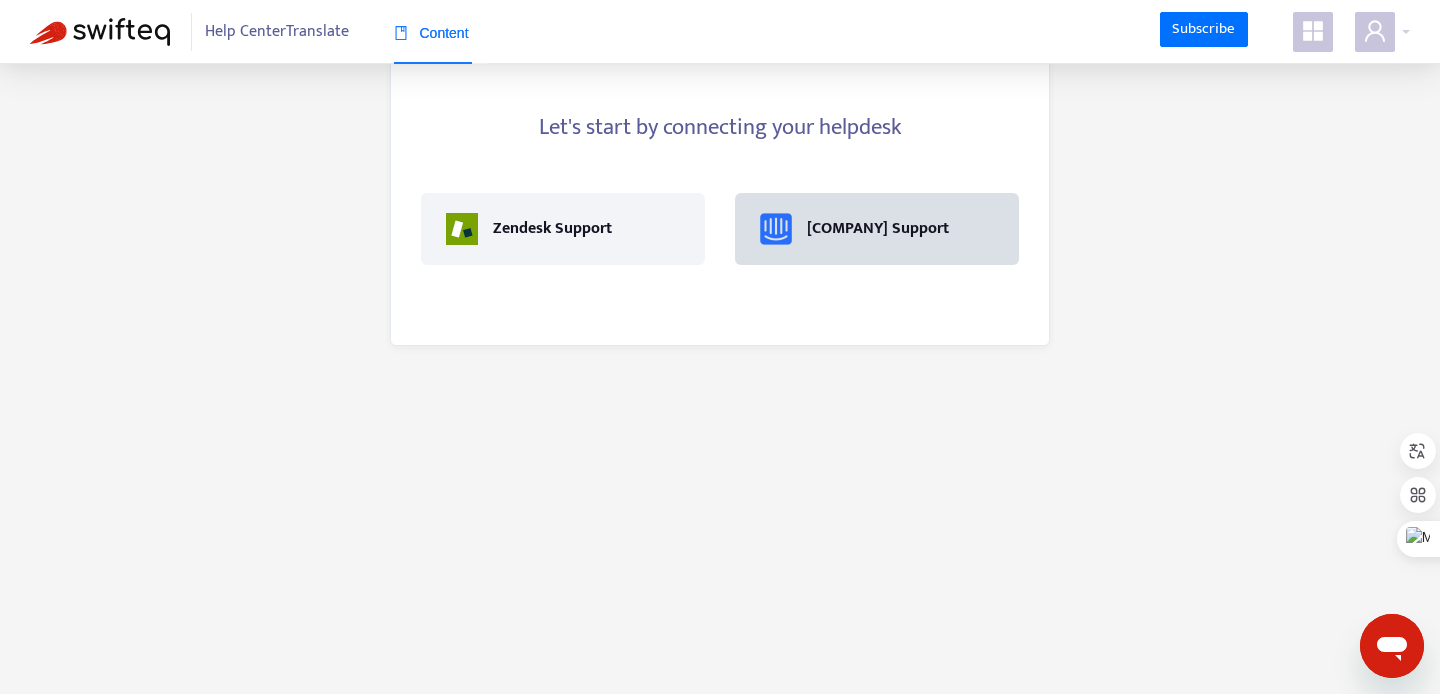 click on "Intercom Support" at bounding box center [877, 229] 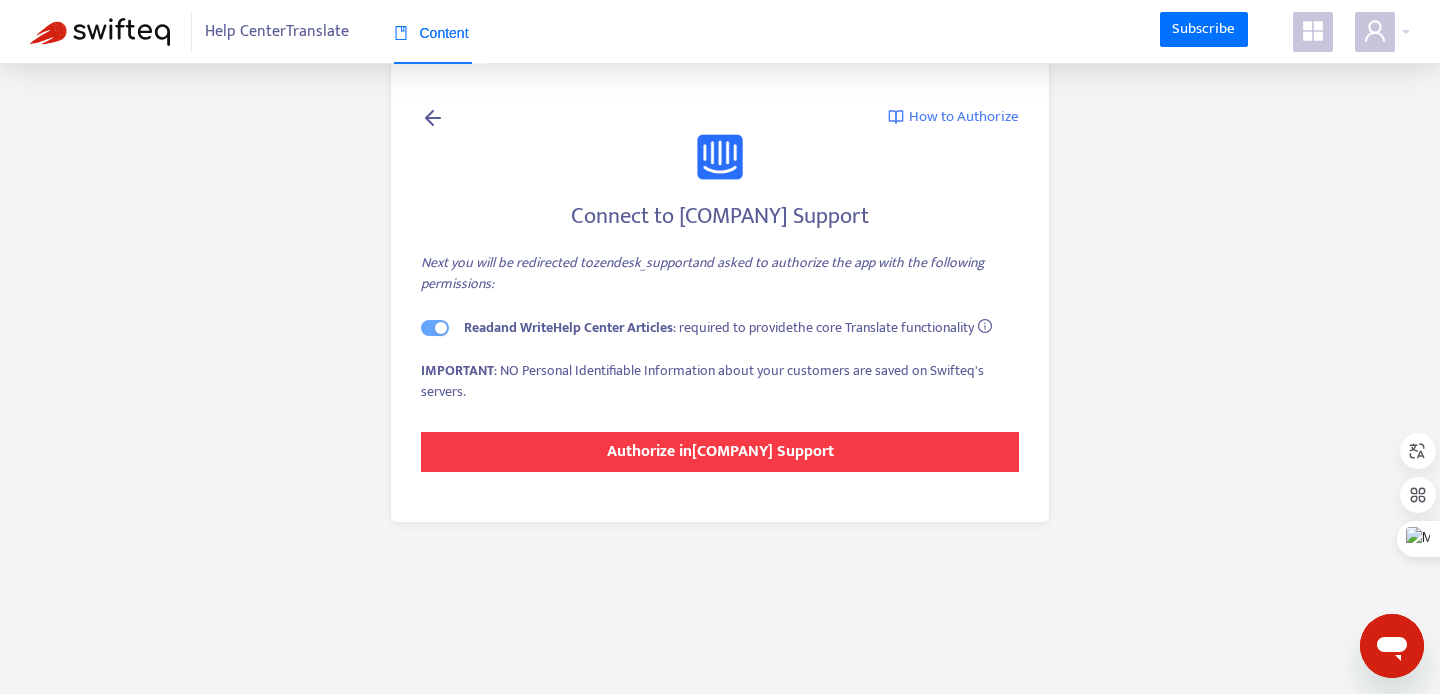 click on "Authorize in  Intercom Support" at bounding box center (720, 451) 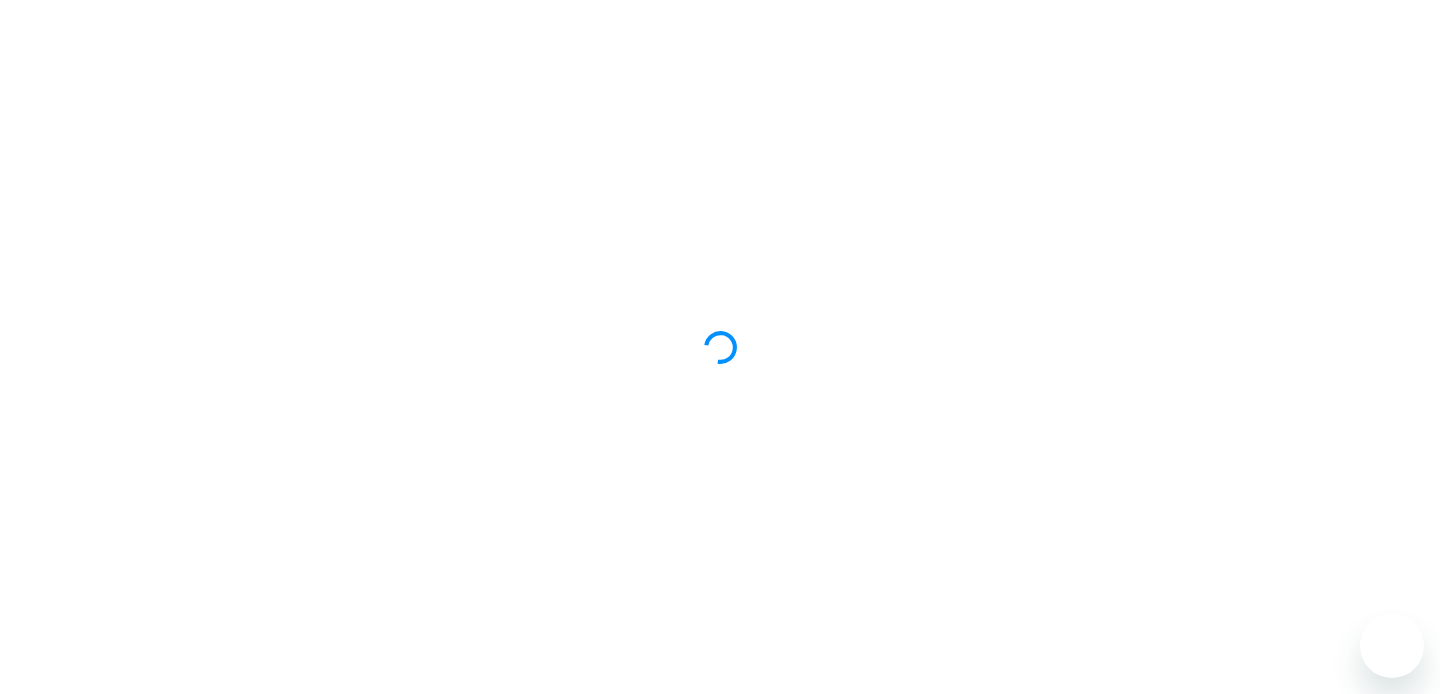 scroll, scrollTop: 0, scrollLeft: 0, axis: both 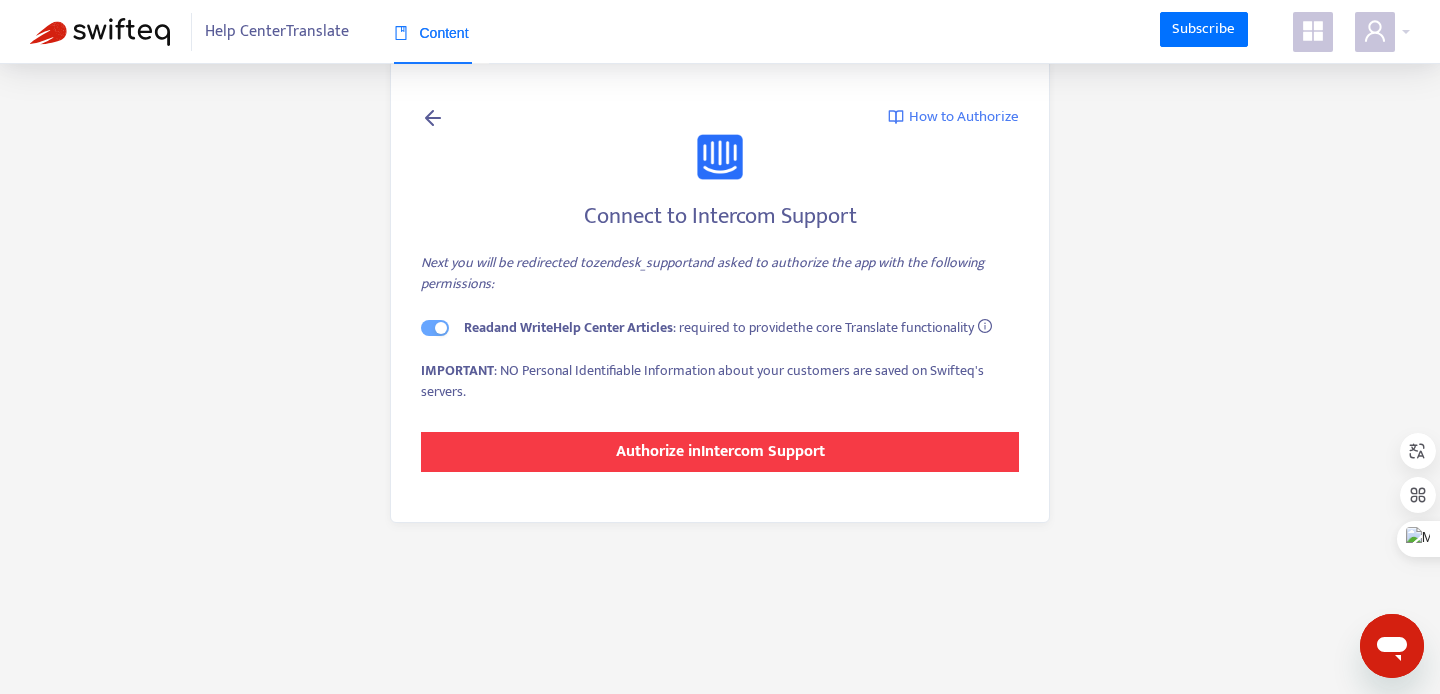 click on "Authorize in  Intercom Support" at bounding box center [720, 451] 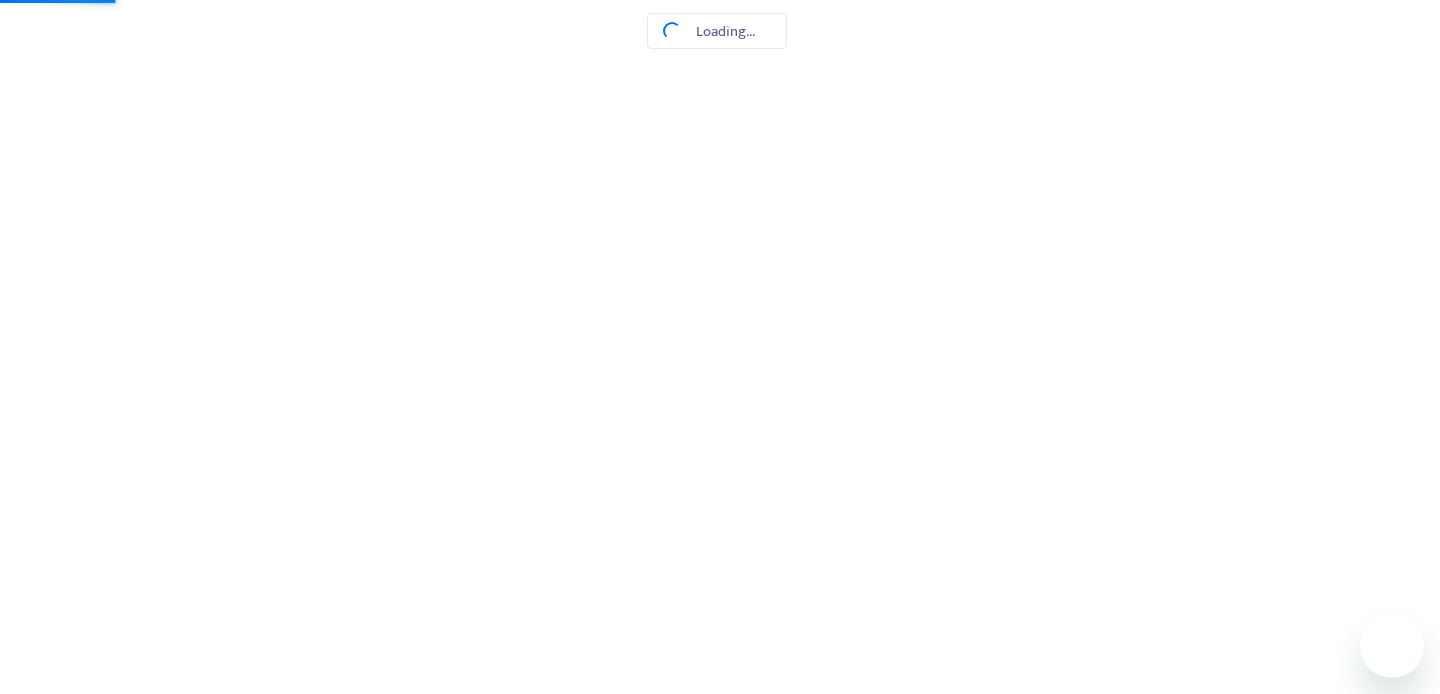 scroll, scrollTop: 0, scrollLeft: 0, axis: both 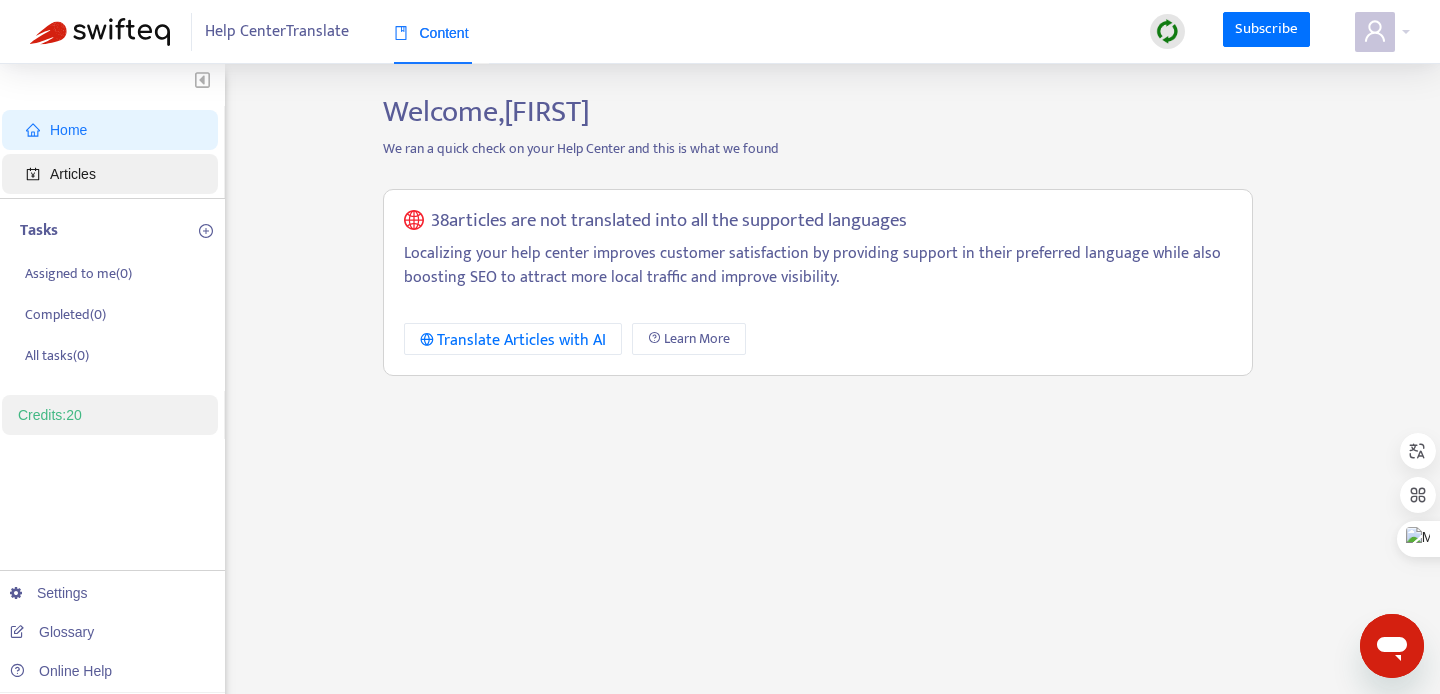 click on "Articles" at bounding box center (73, 174) 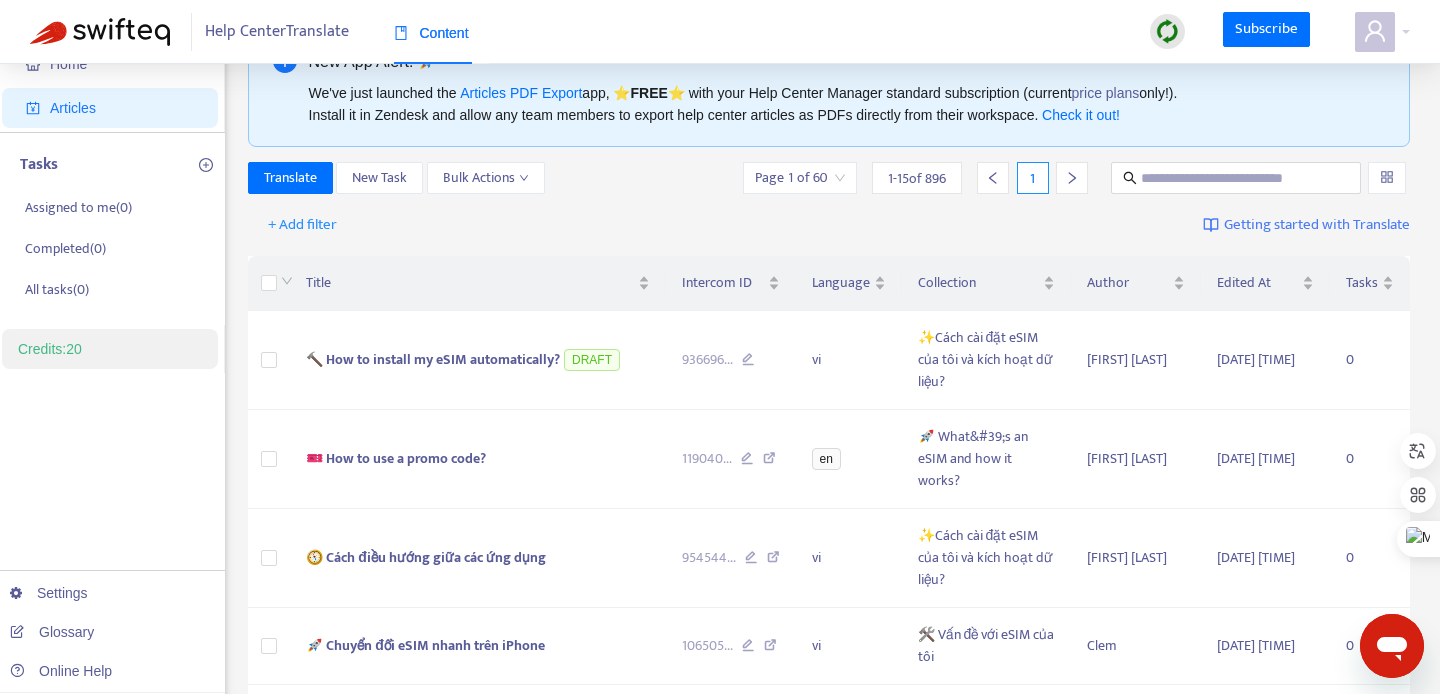 scroll, scrollTop: 77, scrollLeft: 0, axis: vertical 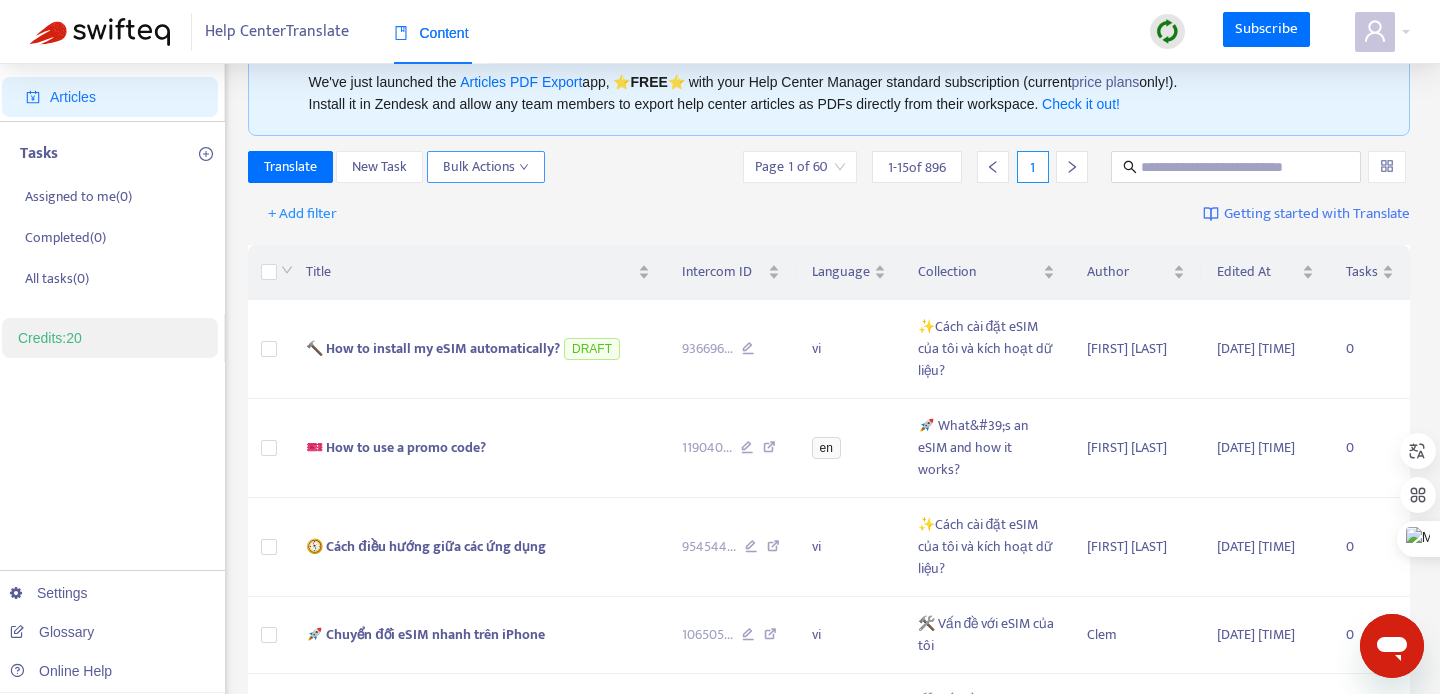 click on "Bulk Actions" at bounding box center [486, 167] 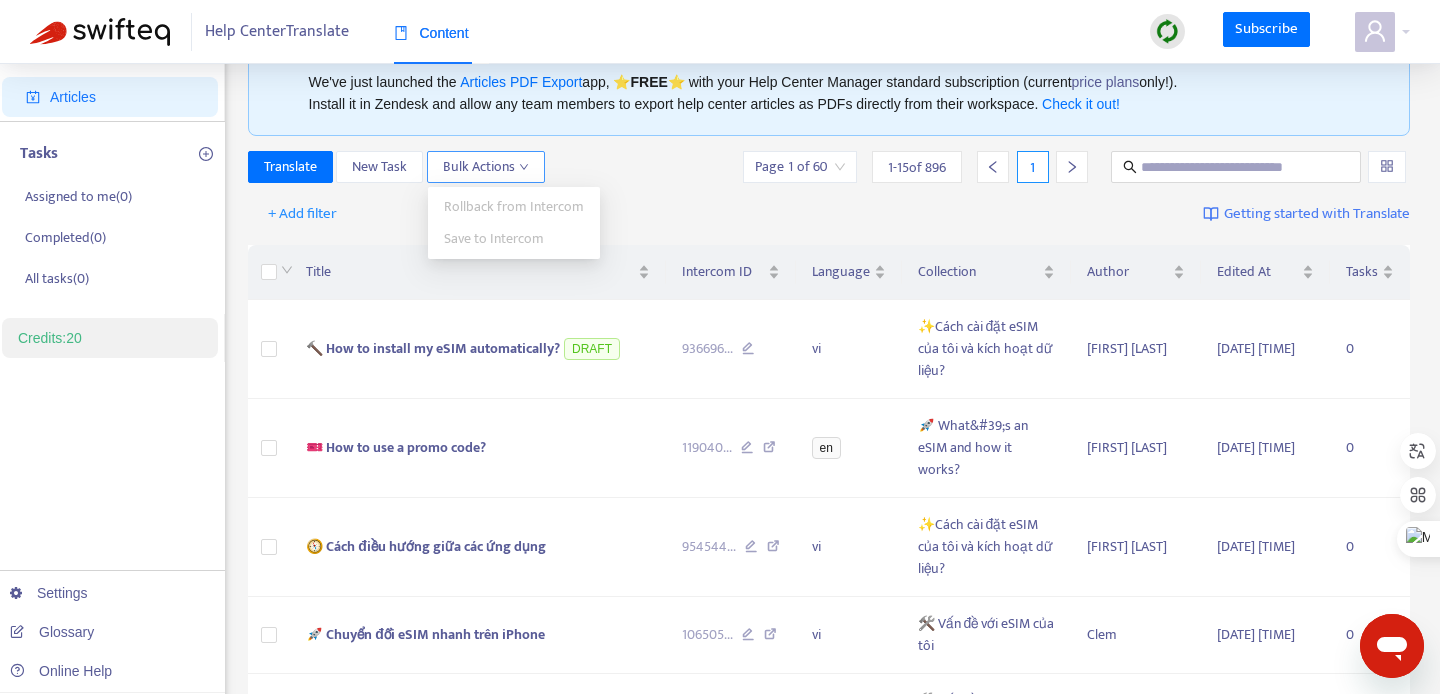 click on "Bulk Actions" at bounding box center (486, 167) 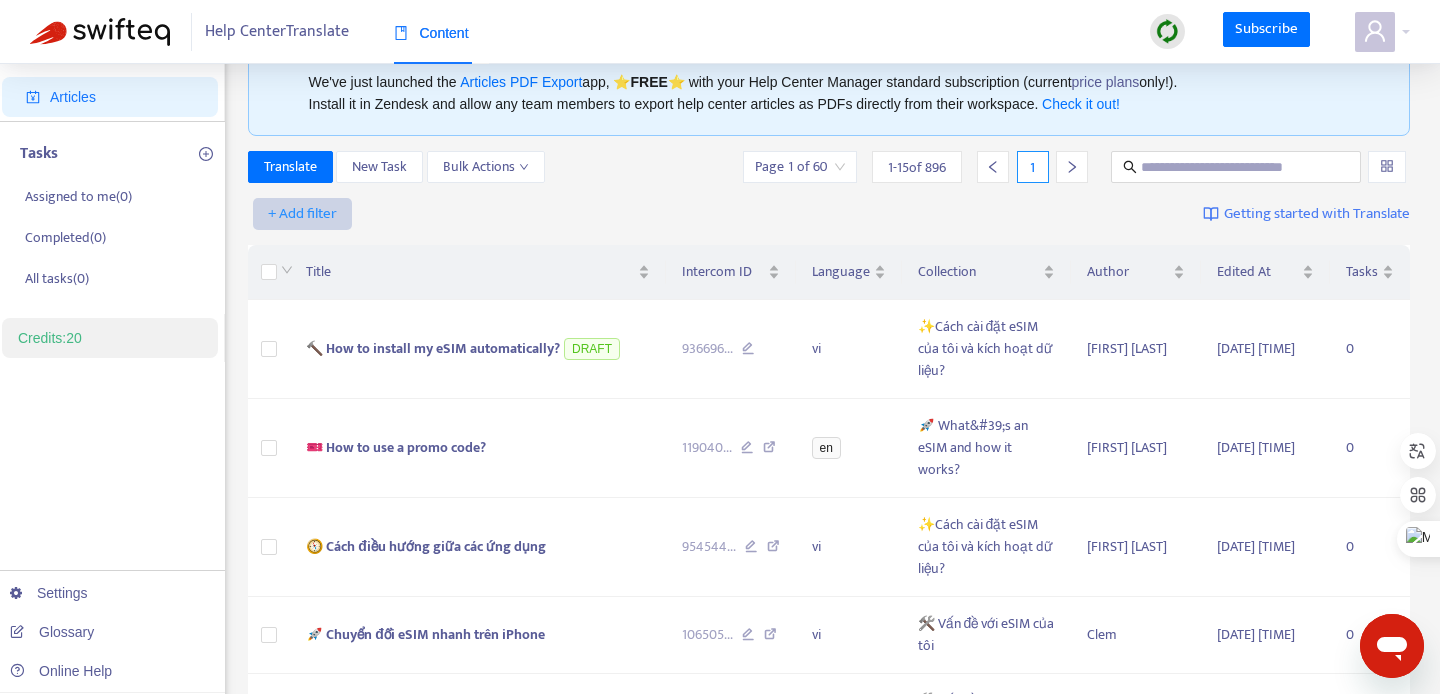 click on "+ Add filter" at bounding box center [302, 214] 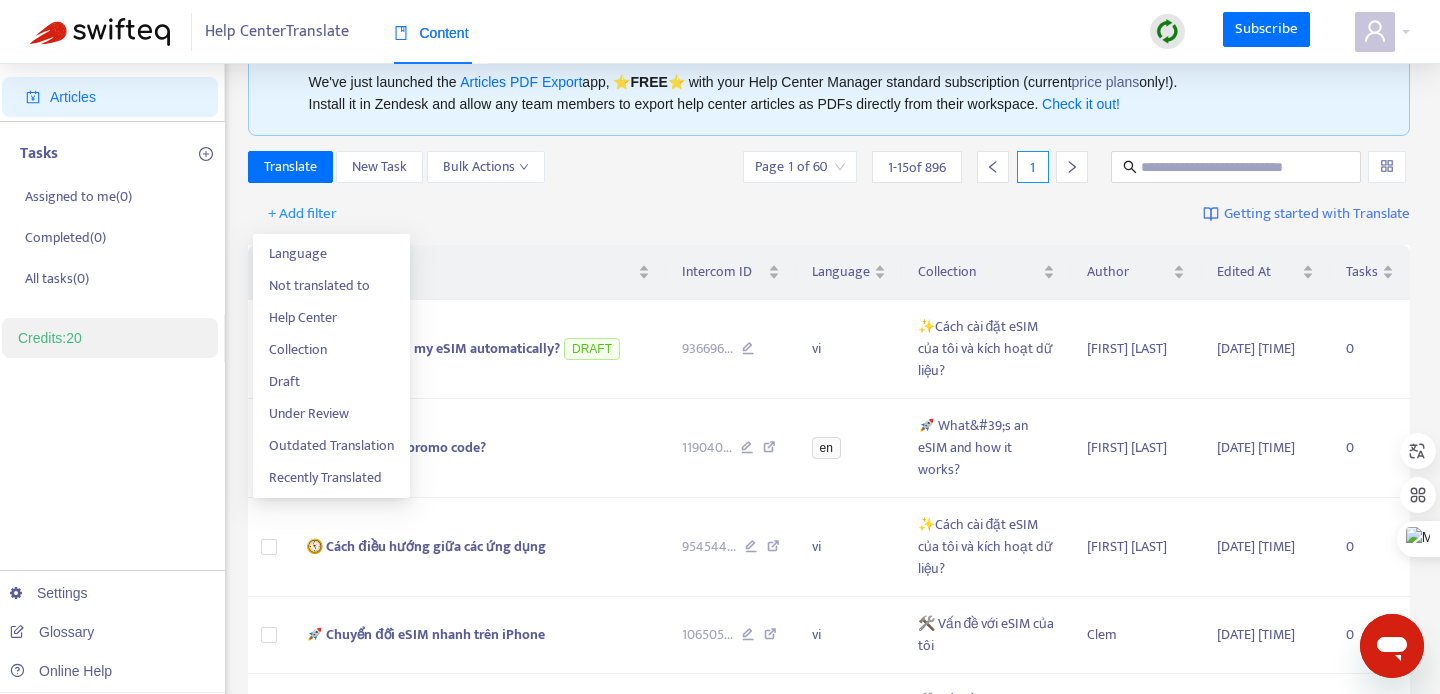 click on "+ Add filter Getting started with Translate" at bounding box center [829, 214] 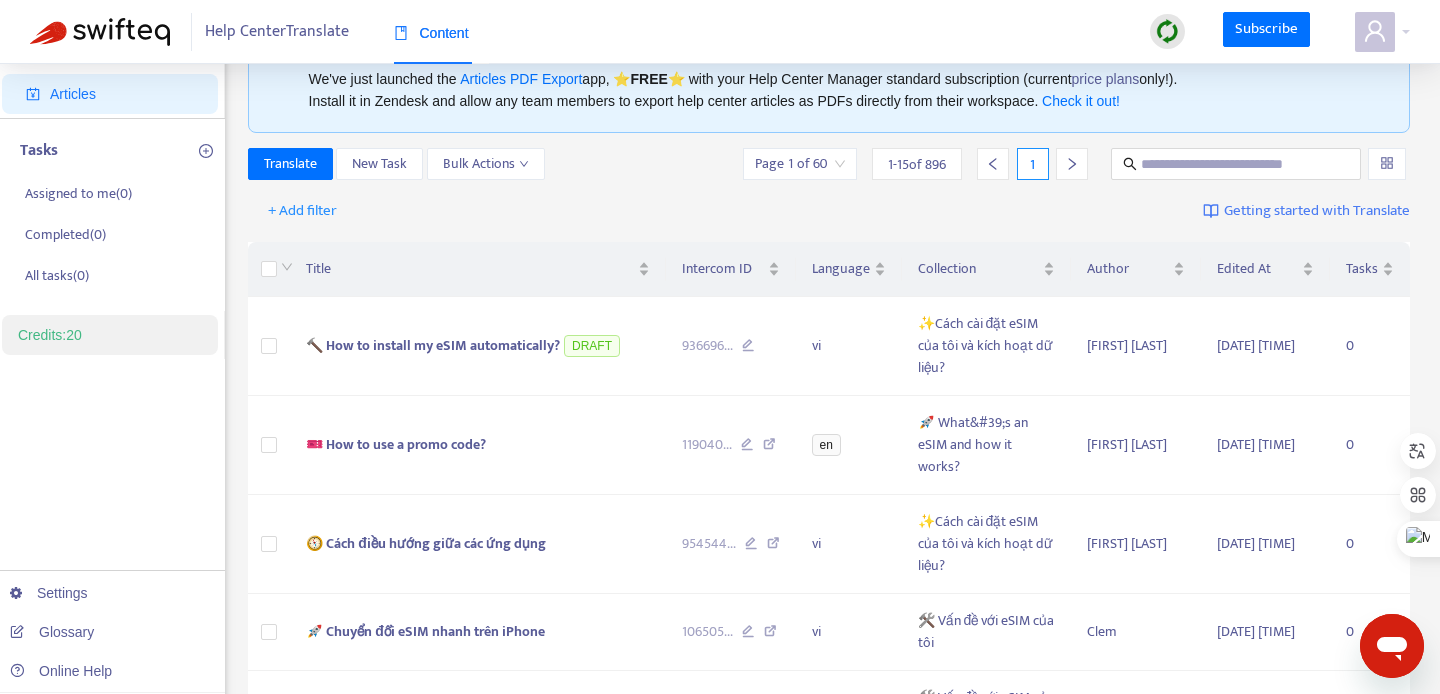 scroll, scrollTop: 0, scrollLeft: 0, axis: both 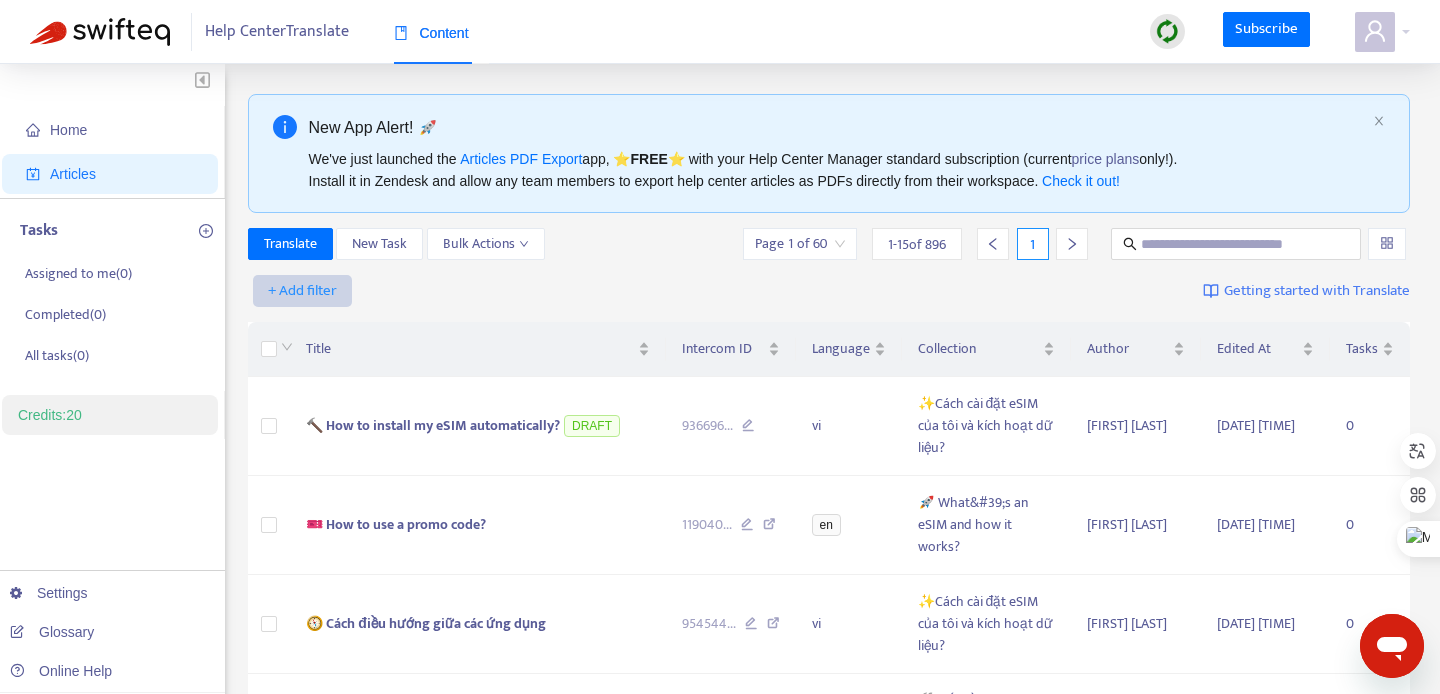 click on "+ Add filter" at bounding box center [302, 291] 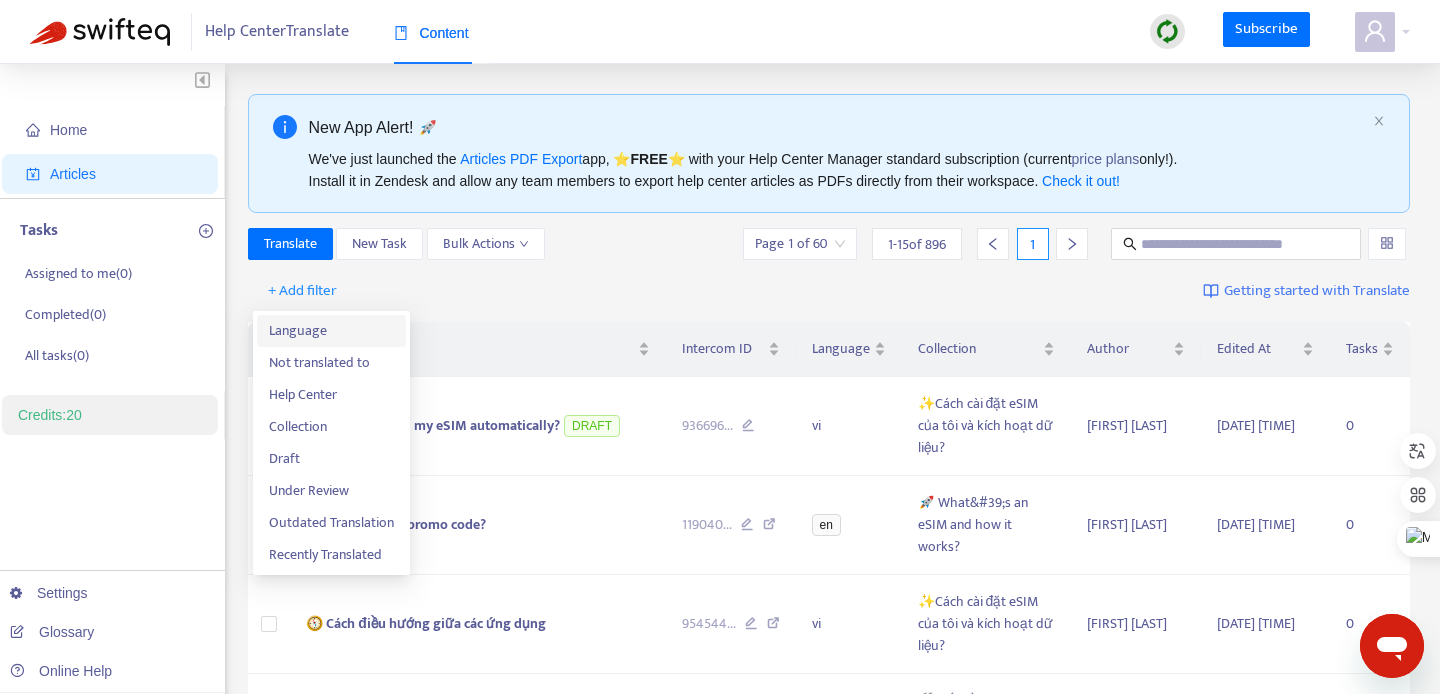 click on "Language" at bounding box center (331, 331) 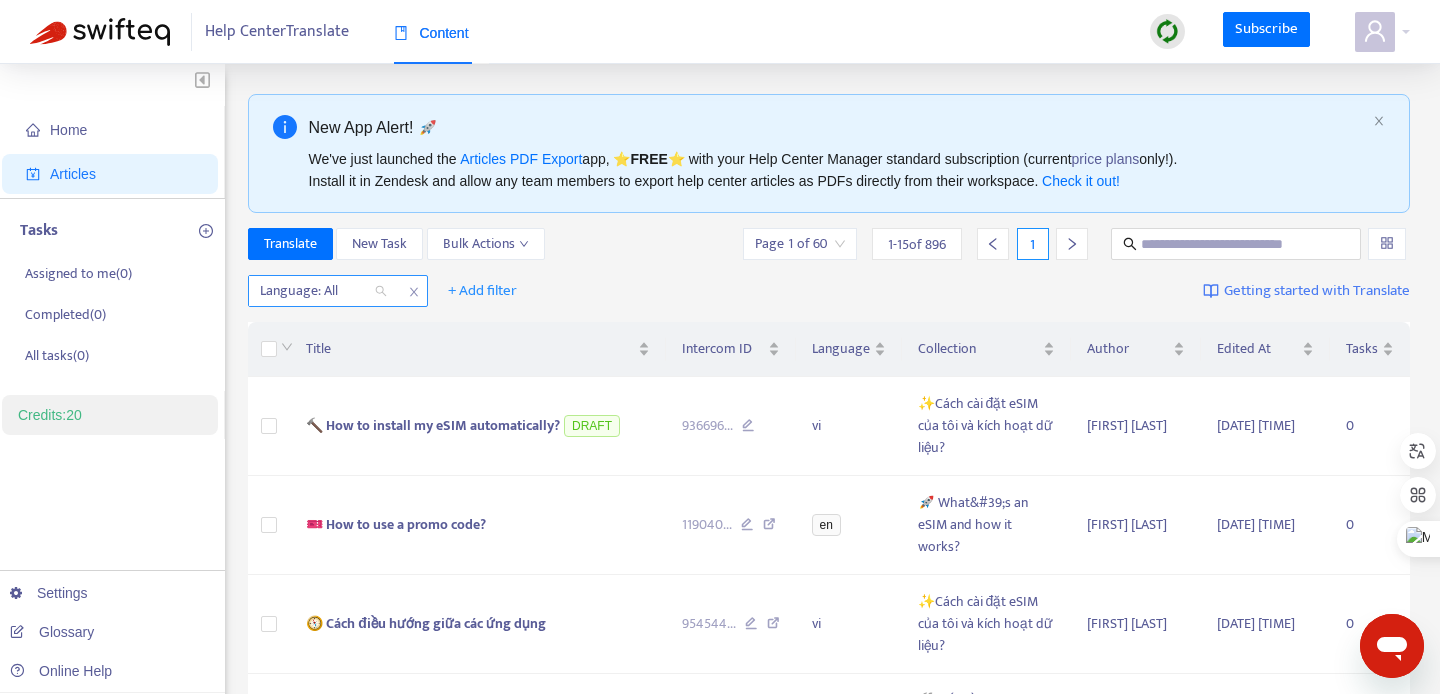click at bounding box center (313, 291) 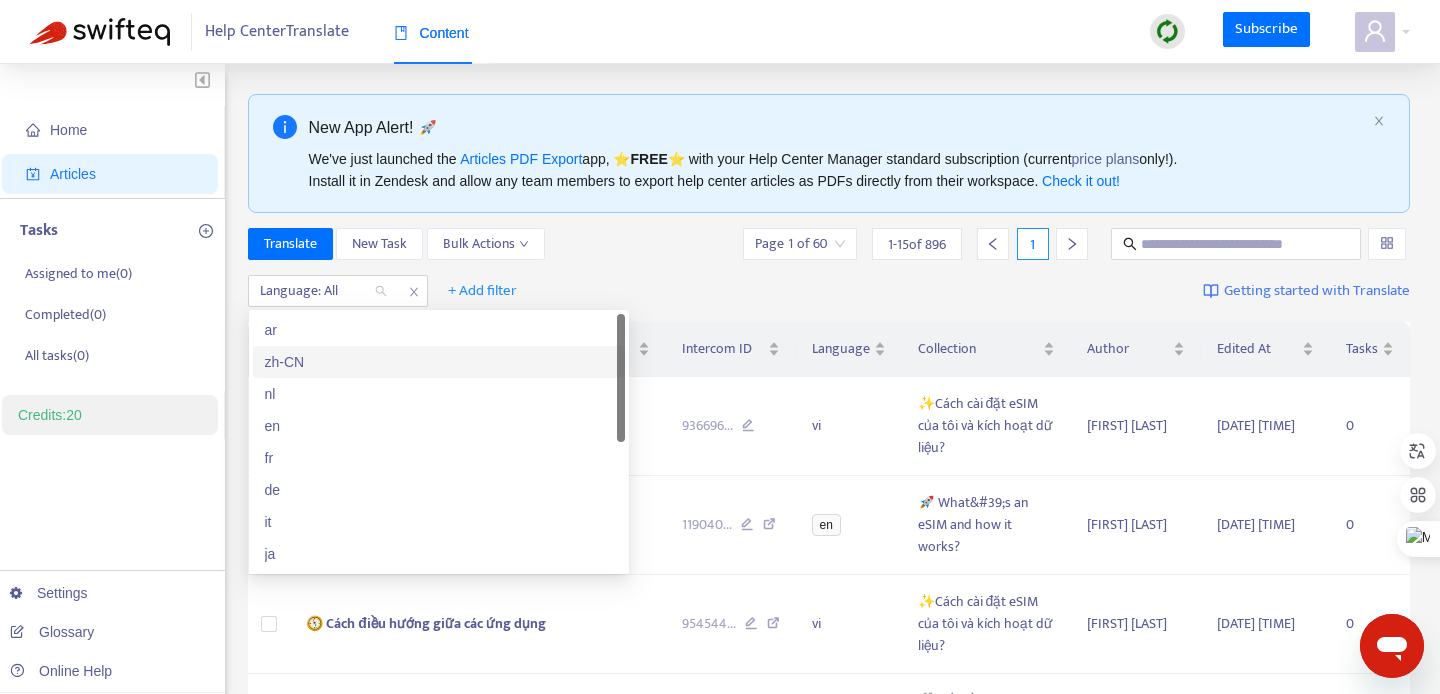 scroll, scrollTop: 192, scrollLeft: 0, axis: vertical 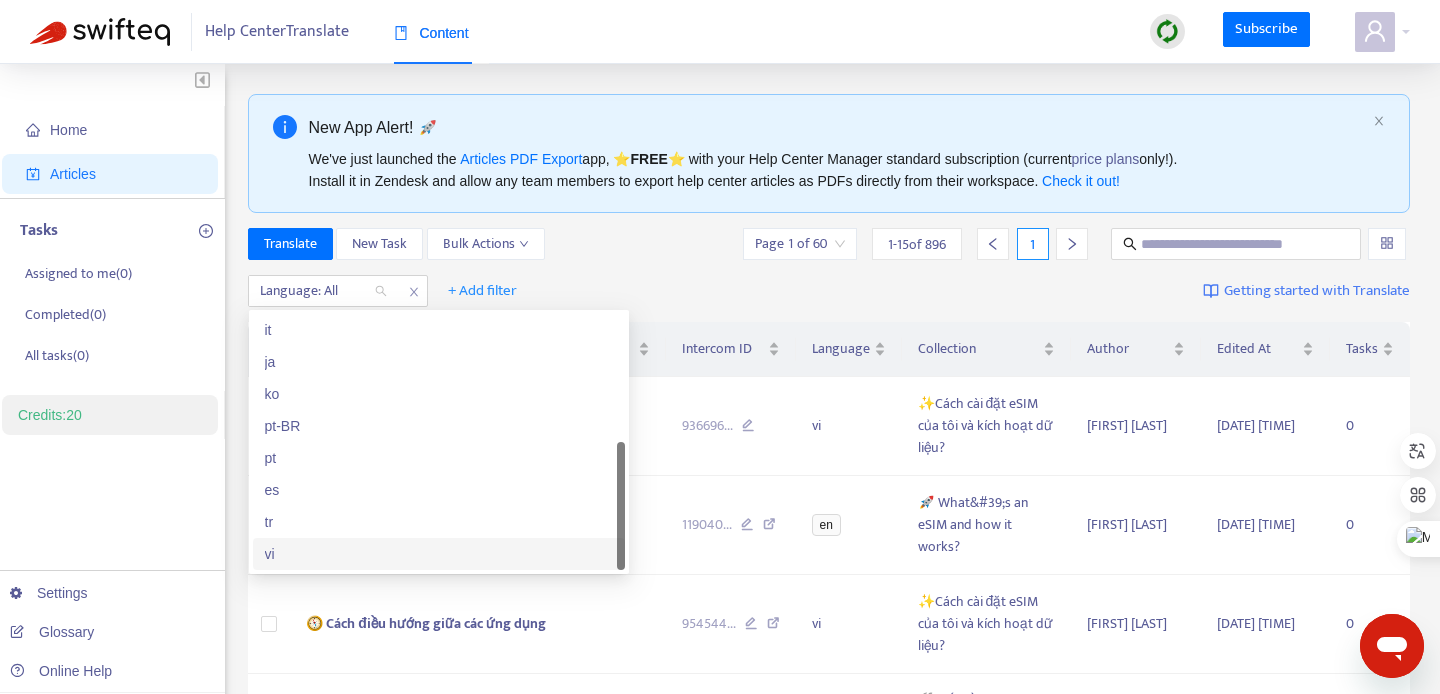 click on "vi" at bounding box center [439, 554] 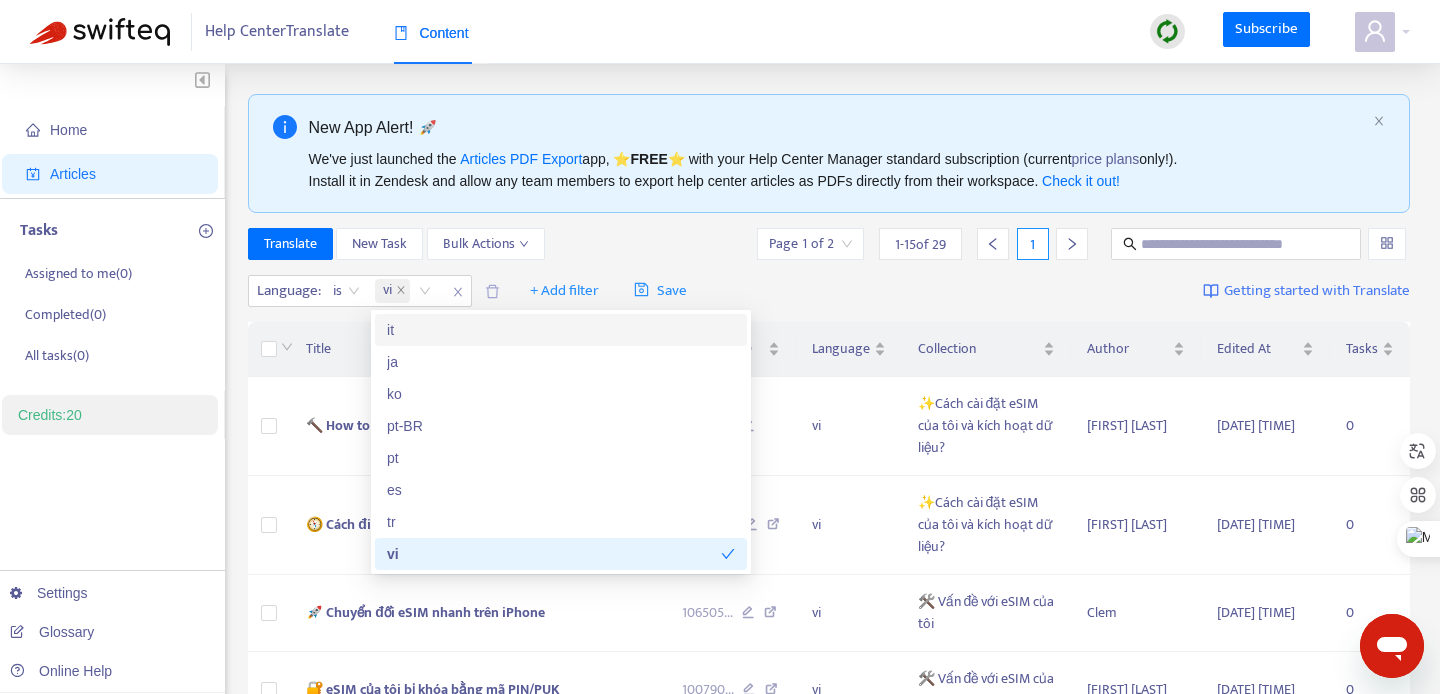 click on "Translate New Task Bulk Actions Page 1 of 2 1 - 15  of   29 1" at bounding box center [829, 244] 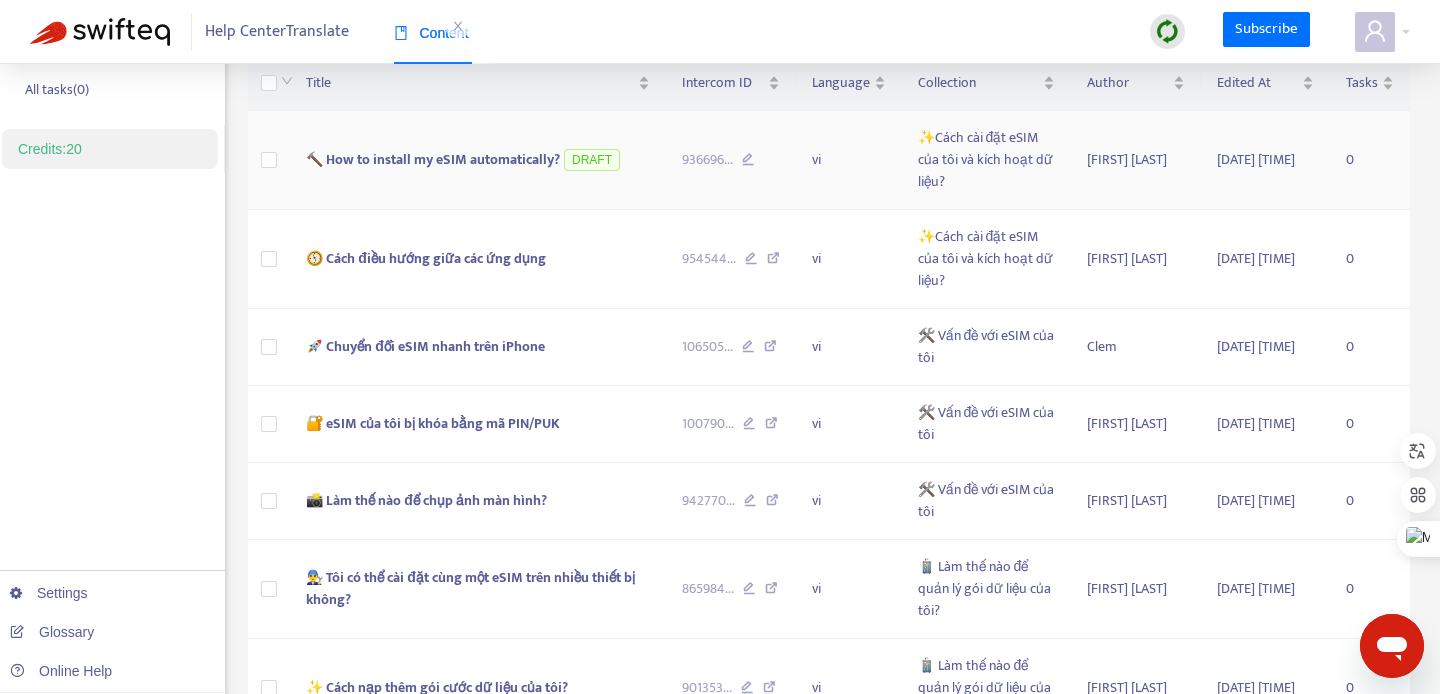 scroll, scrollTop: 0, scrollLeft: 0, axis: both 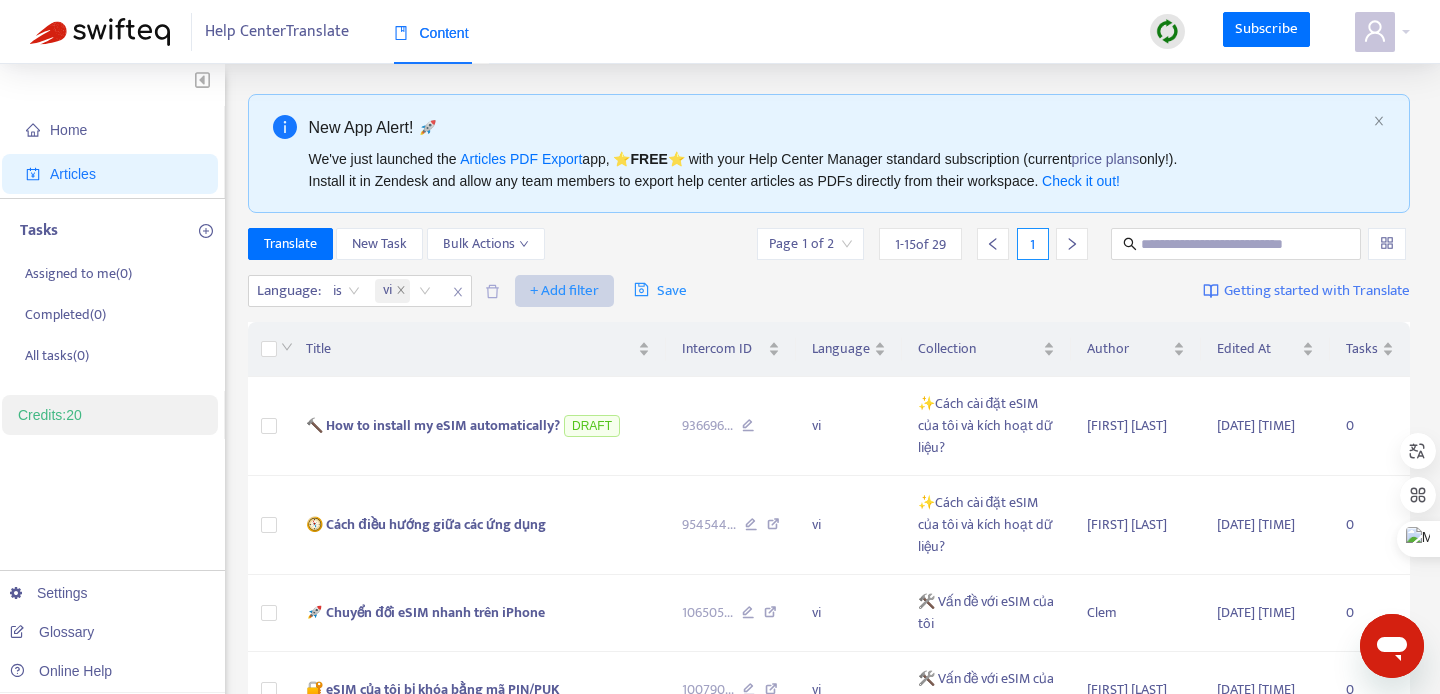 click on "+ Add filter" at bounding box center [564, 291] 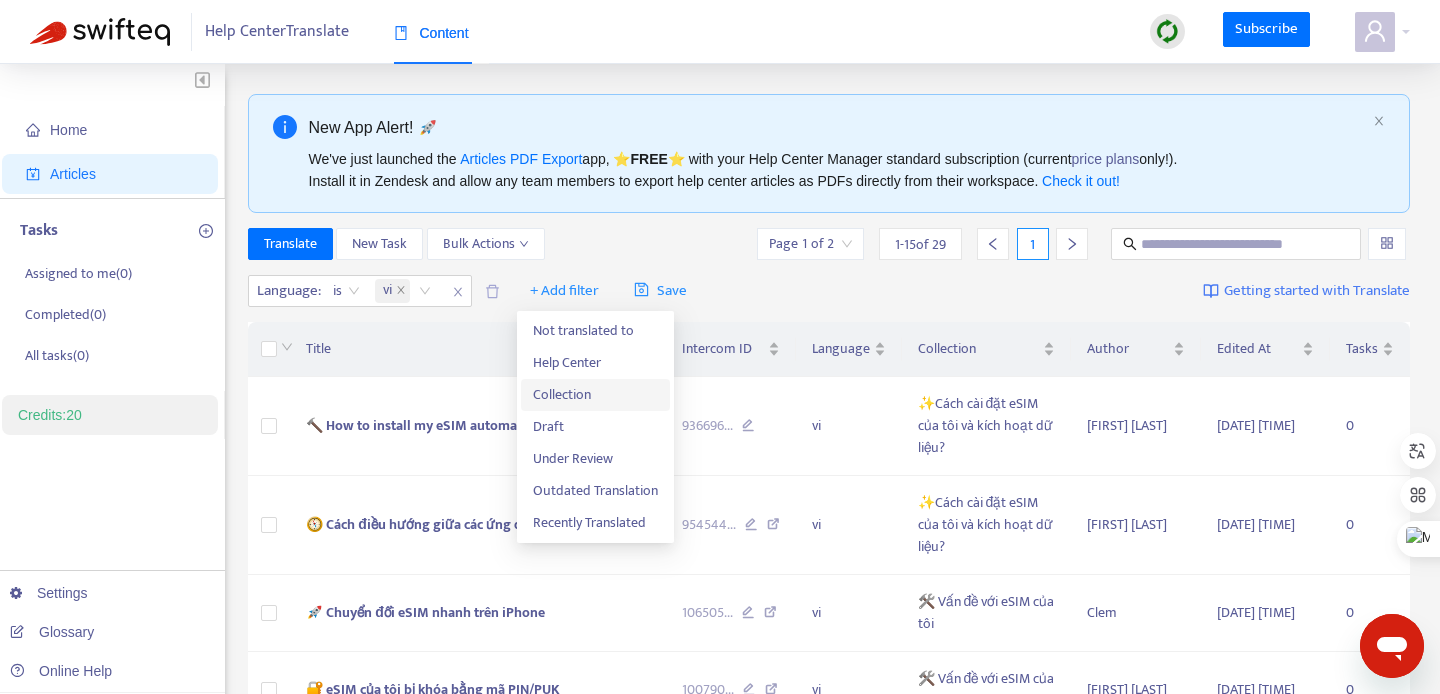 click on "Collection" at bounding box center [595, 395] 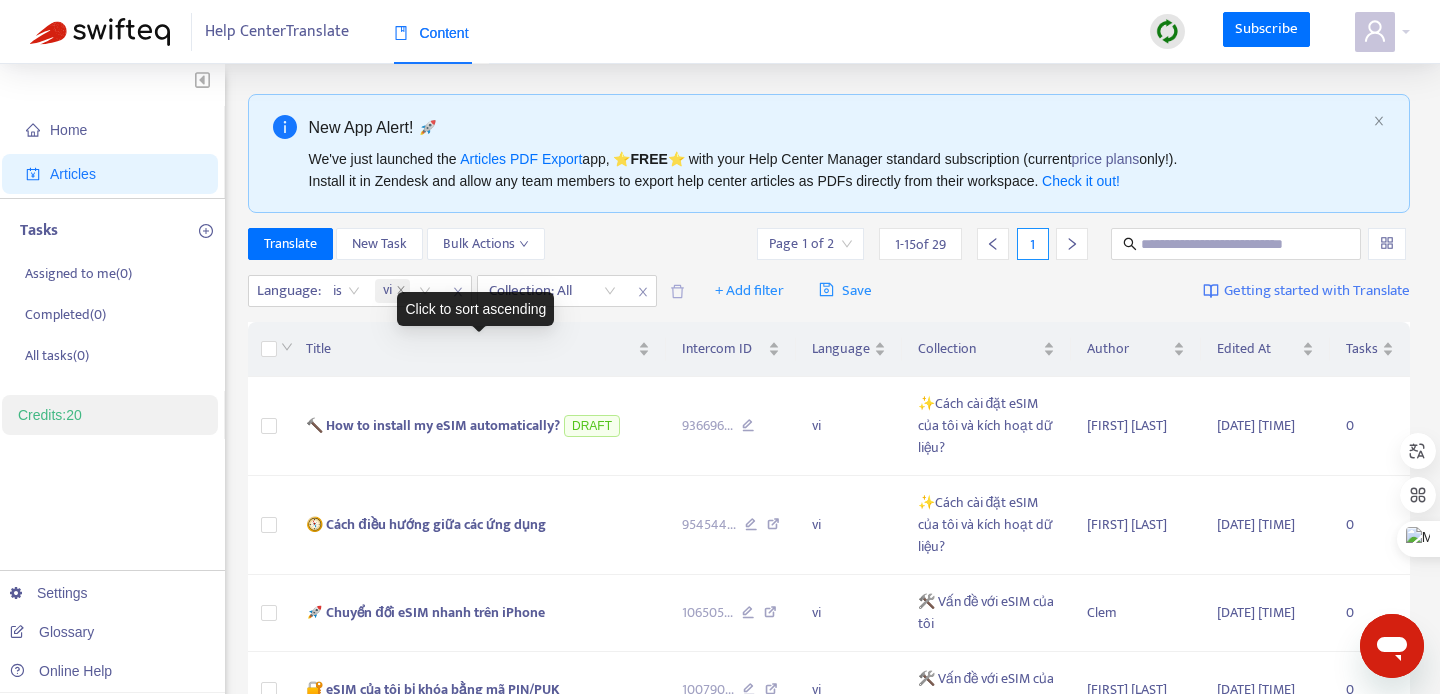 click on "Click to sort ascending" at bounding box center (475, 309) 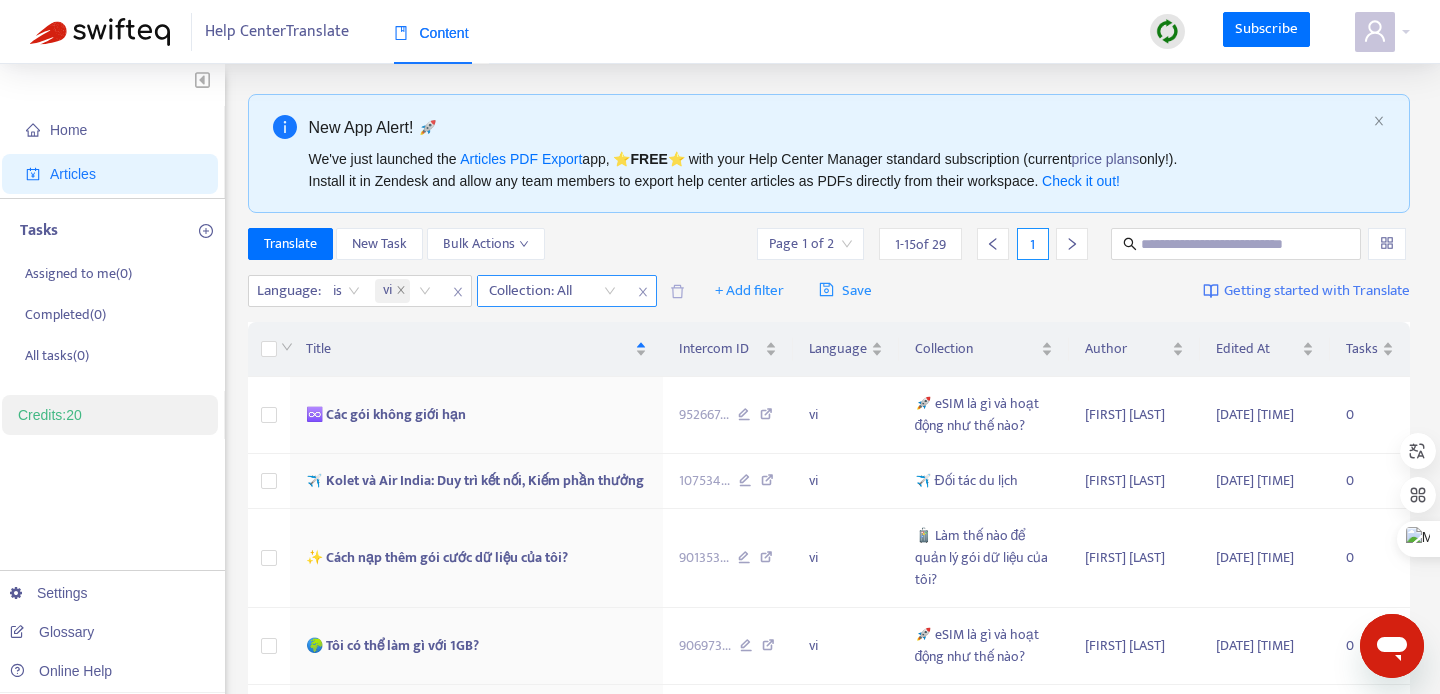 click at bounding box center (542, 291) 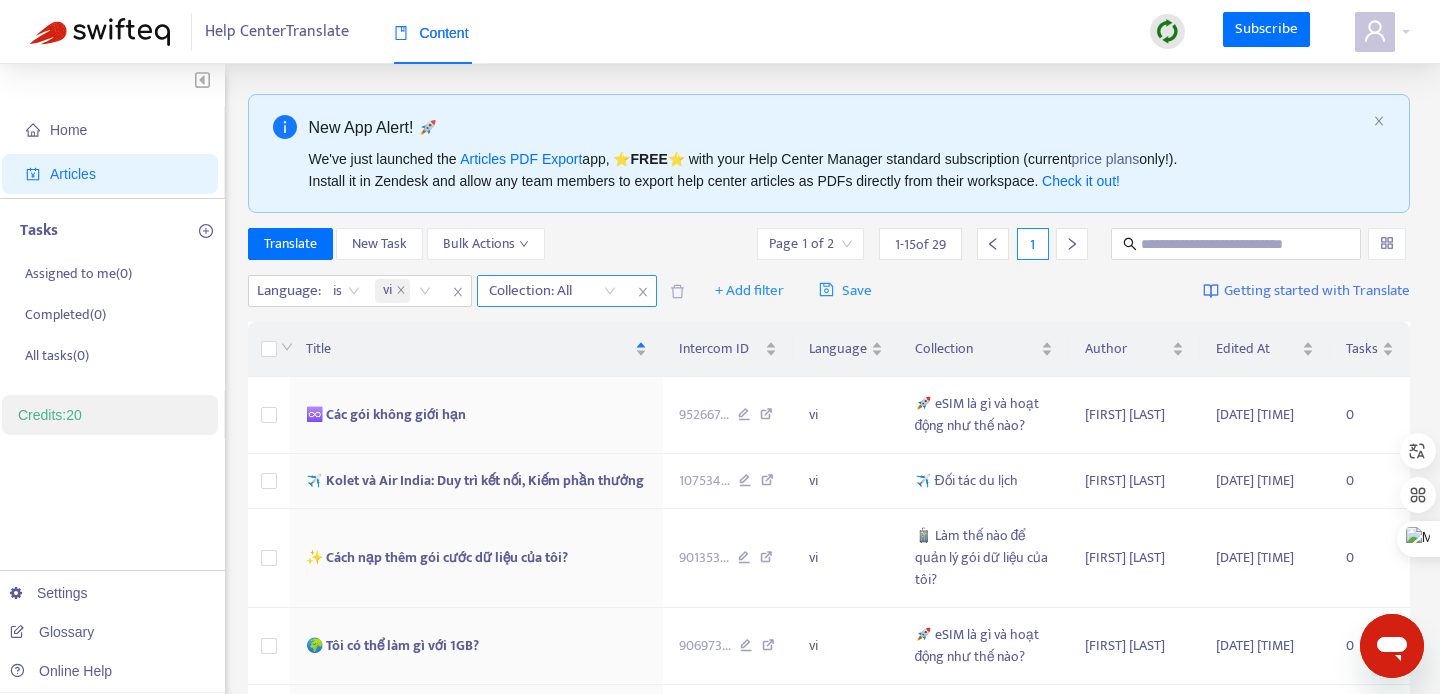click at bounding box center [542, 291] 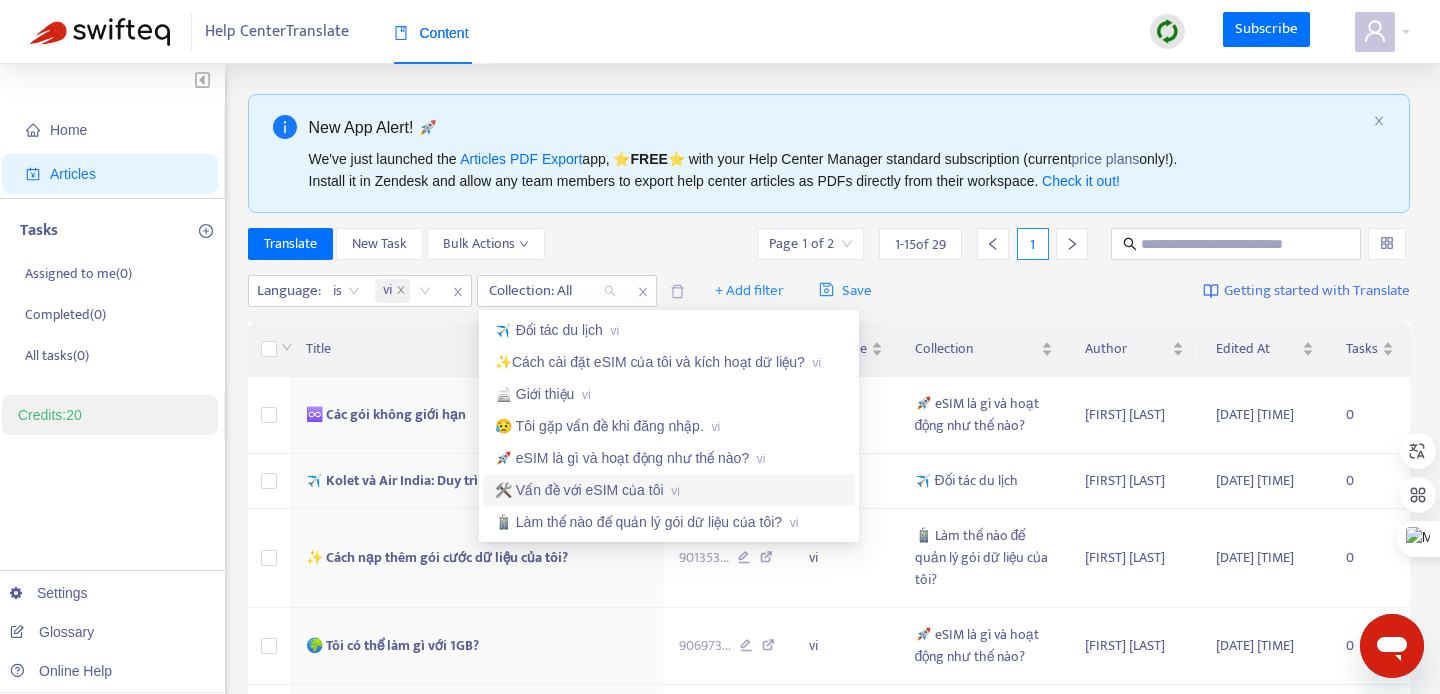 click on "🛠️ Vấn đề với eSIM của tôi   vi" at bounding box center (669, 490) 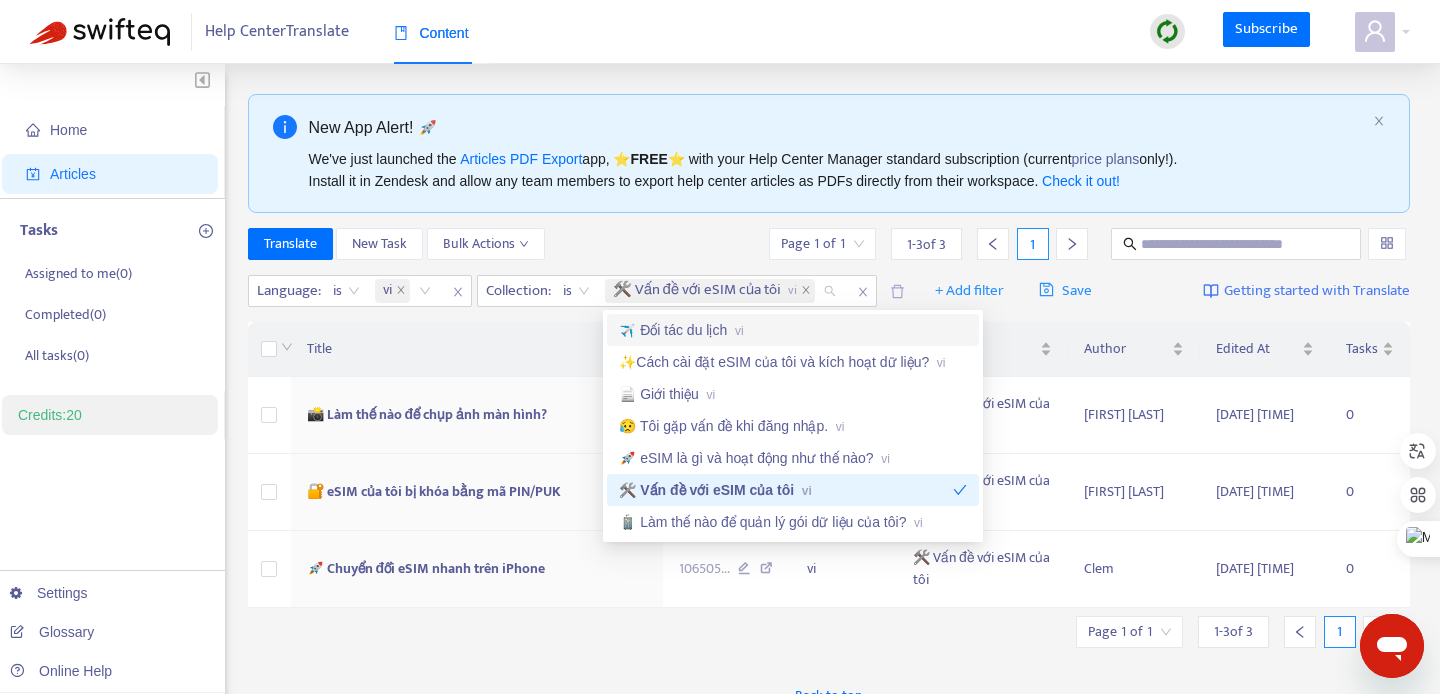 click on "Translate New Task Bulk Actions Page 1 of 1 1 - 3  of   3 1" at bounding box center [829, 244] 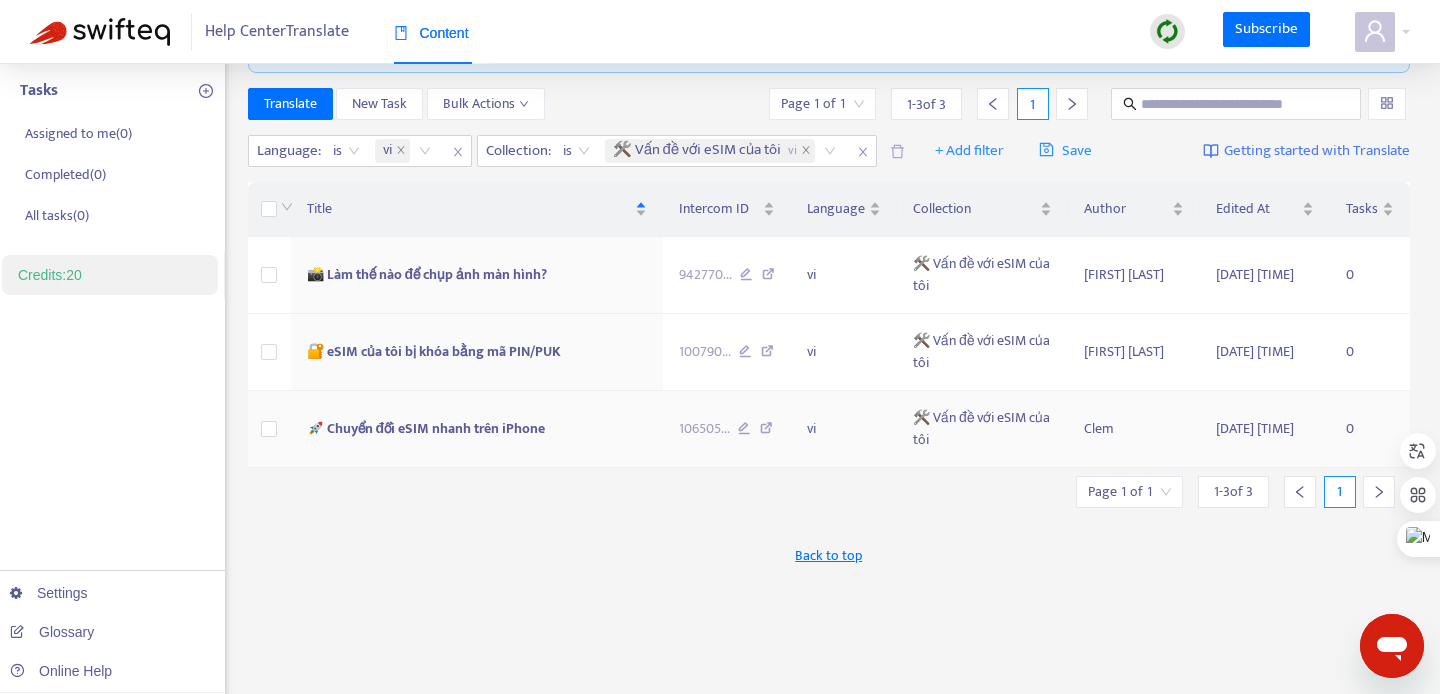 scroll, scrollTop: 105, scrollLeft: 0, axis: vertical 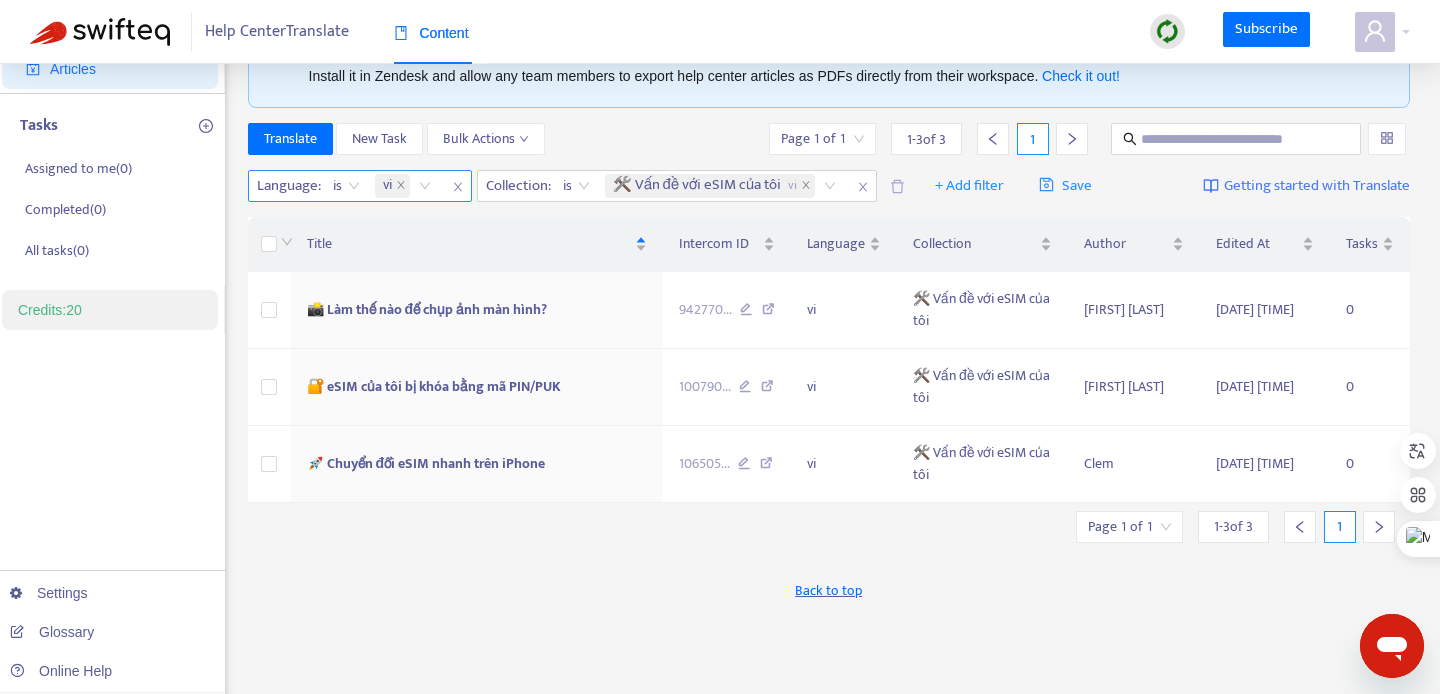 click on "vi" at bounding box center (392, 186) 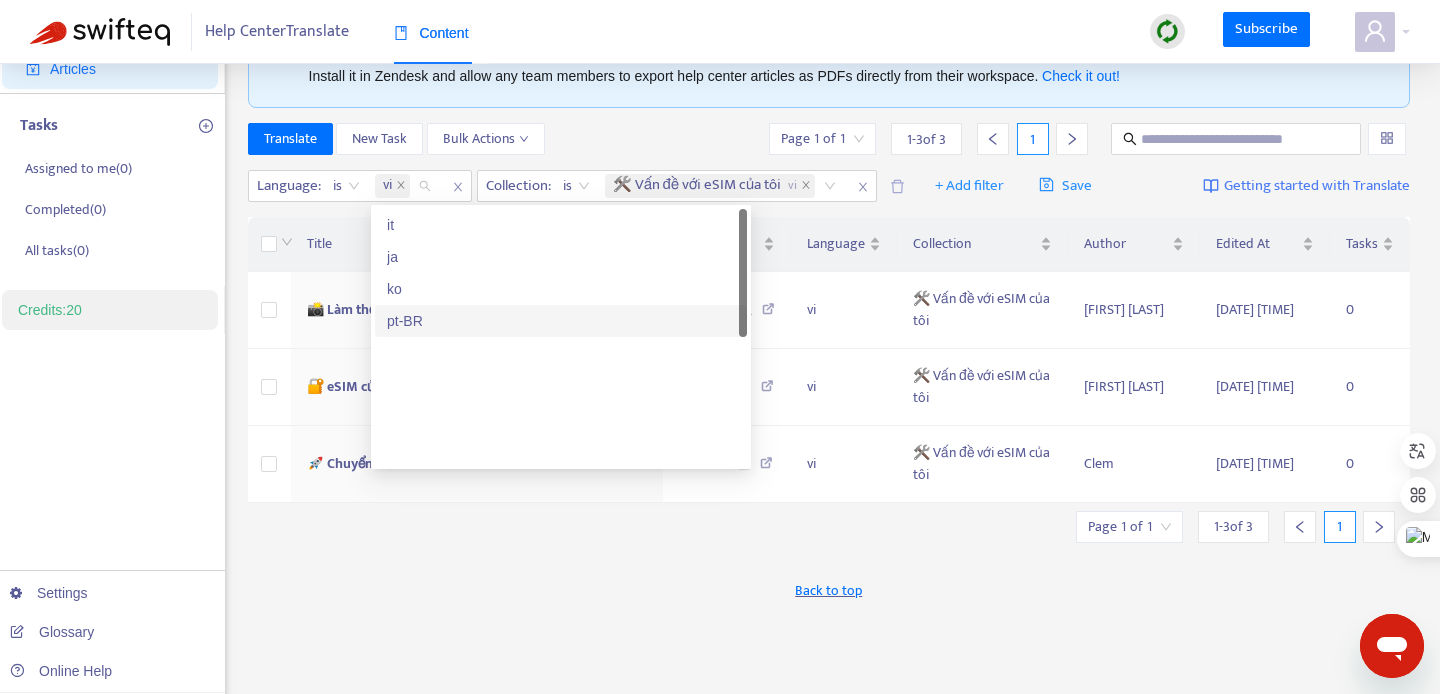 scroll, scrollTop: 0, scrollLeft: 0, axis: both 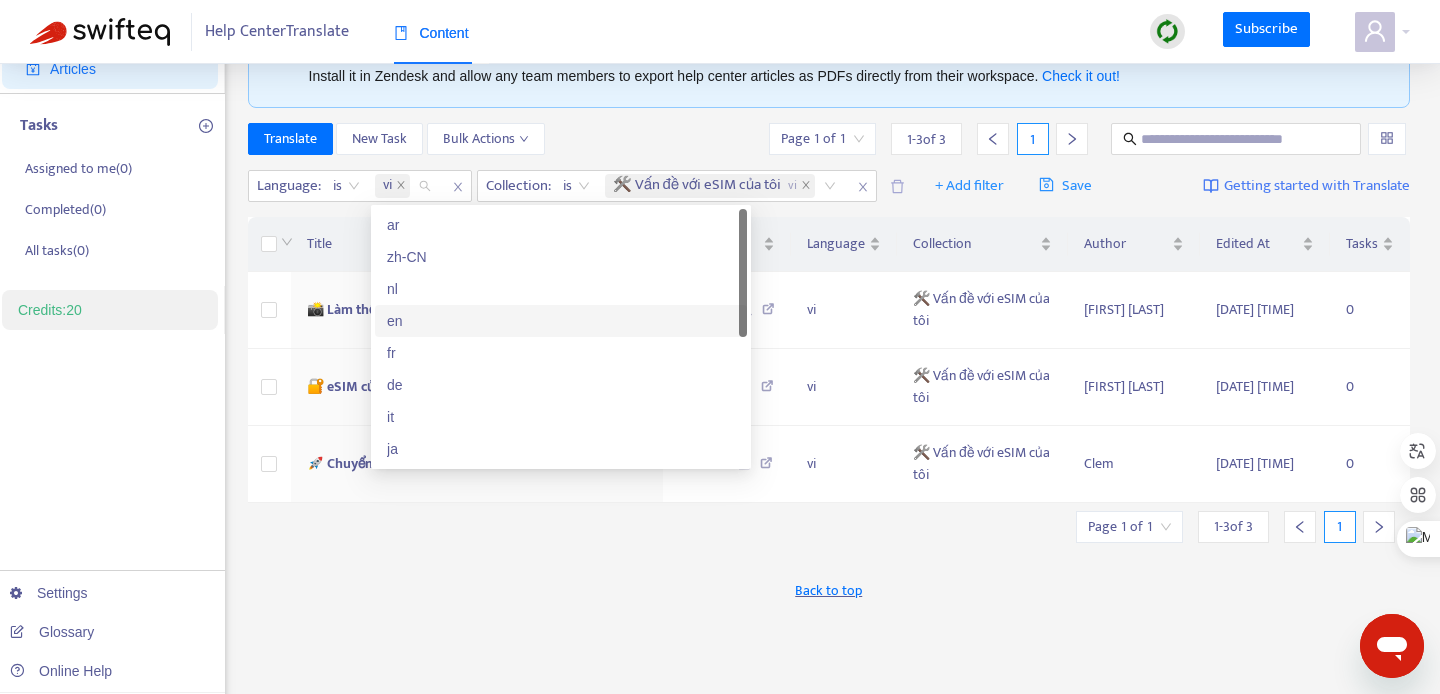 click on "en" at bounding box center [561, 321] 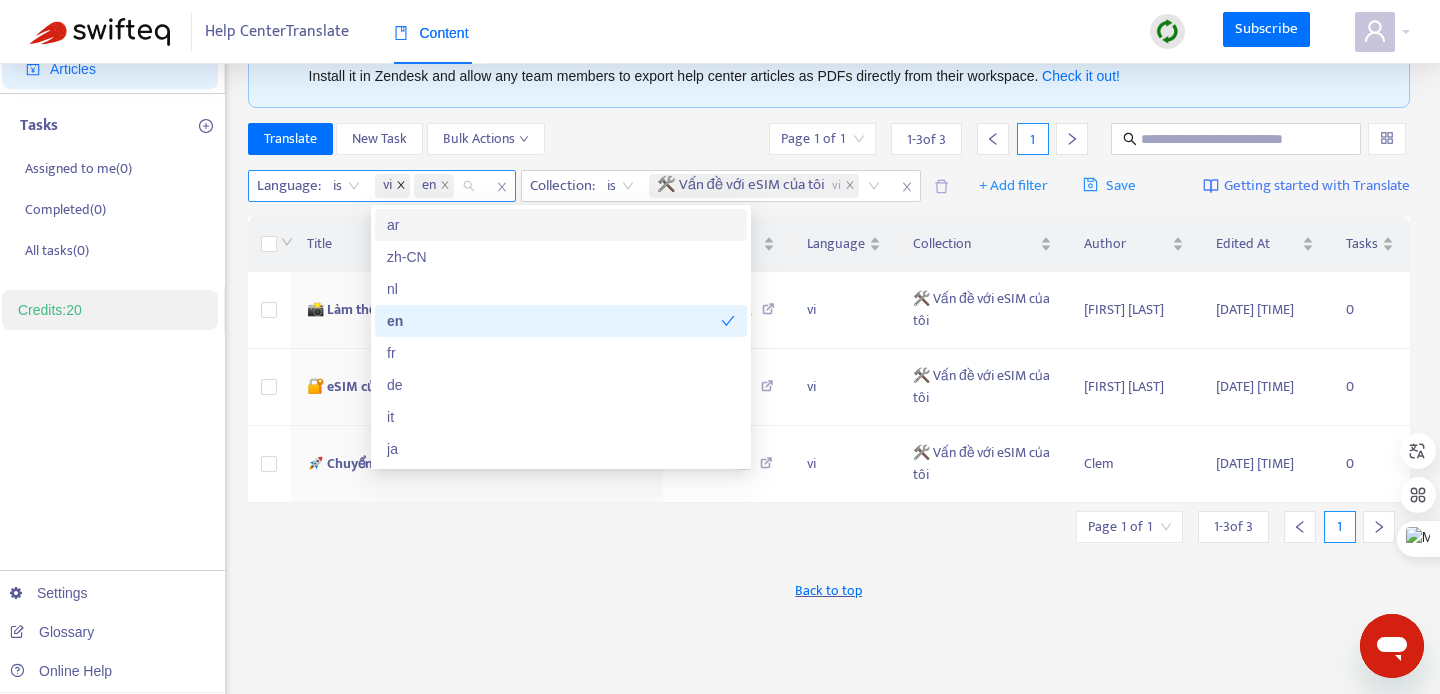 click 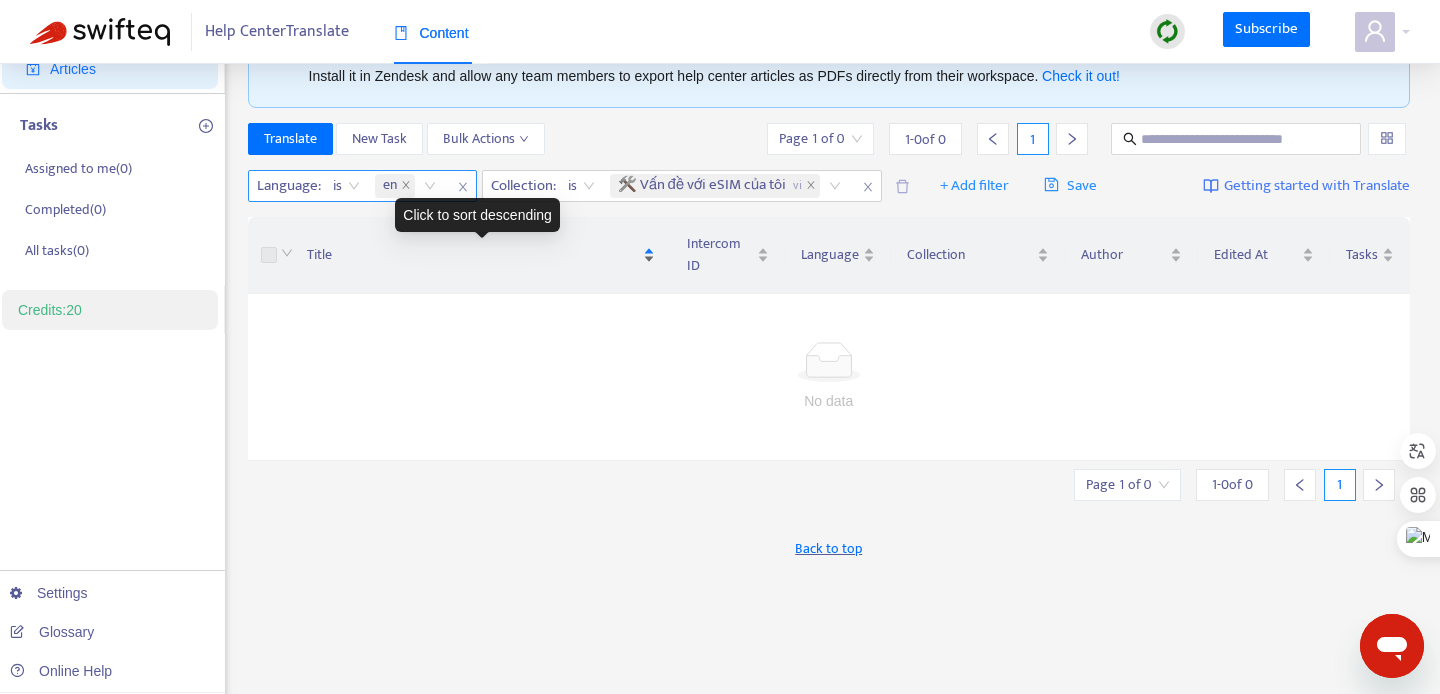 click on "Title" at bounding box center (481, 255) 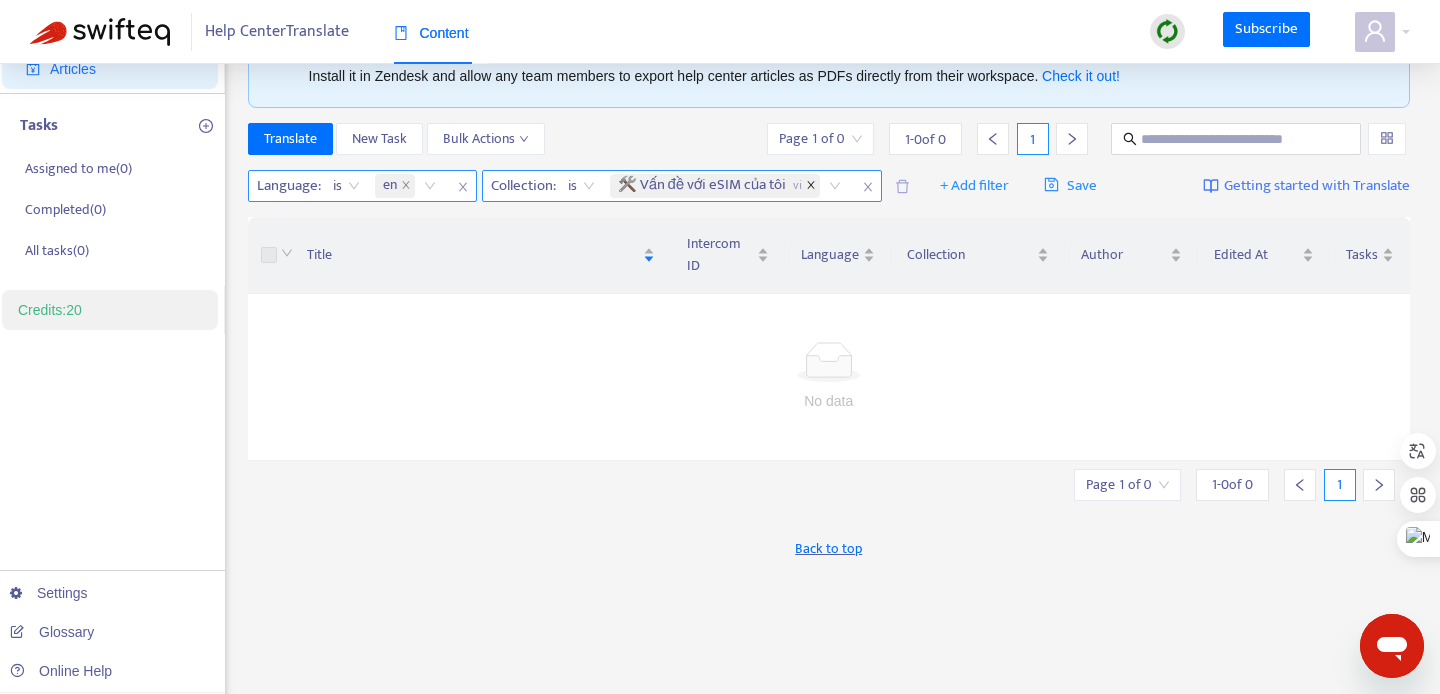 click 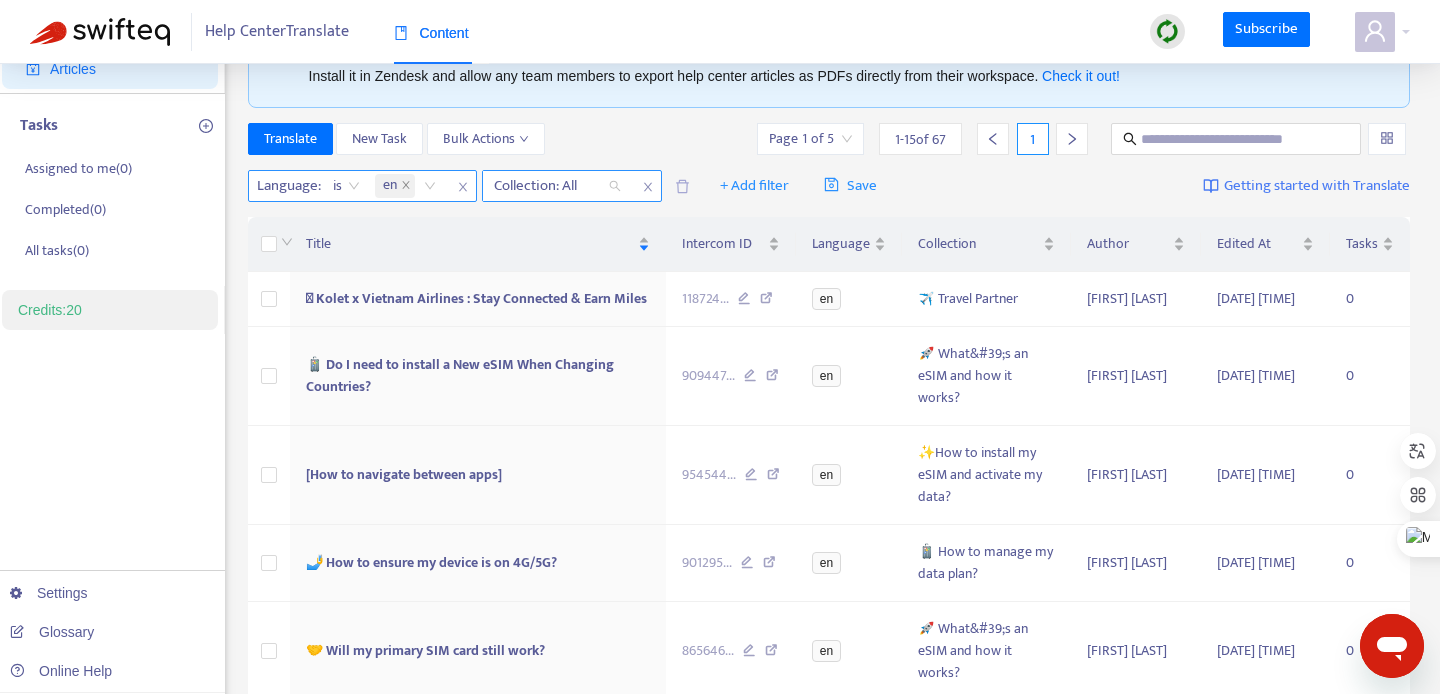 click at bounding box center [547, 186] 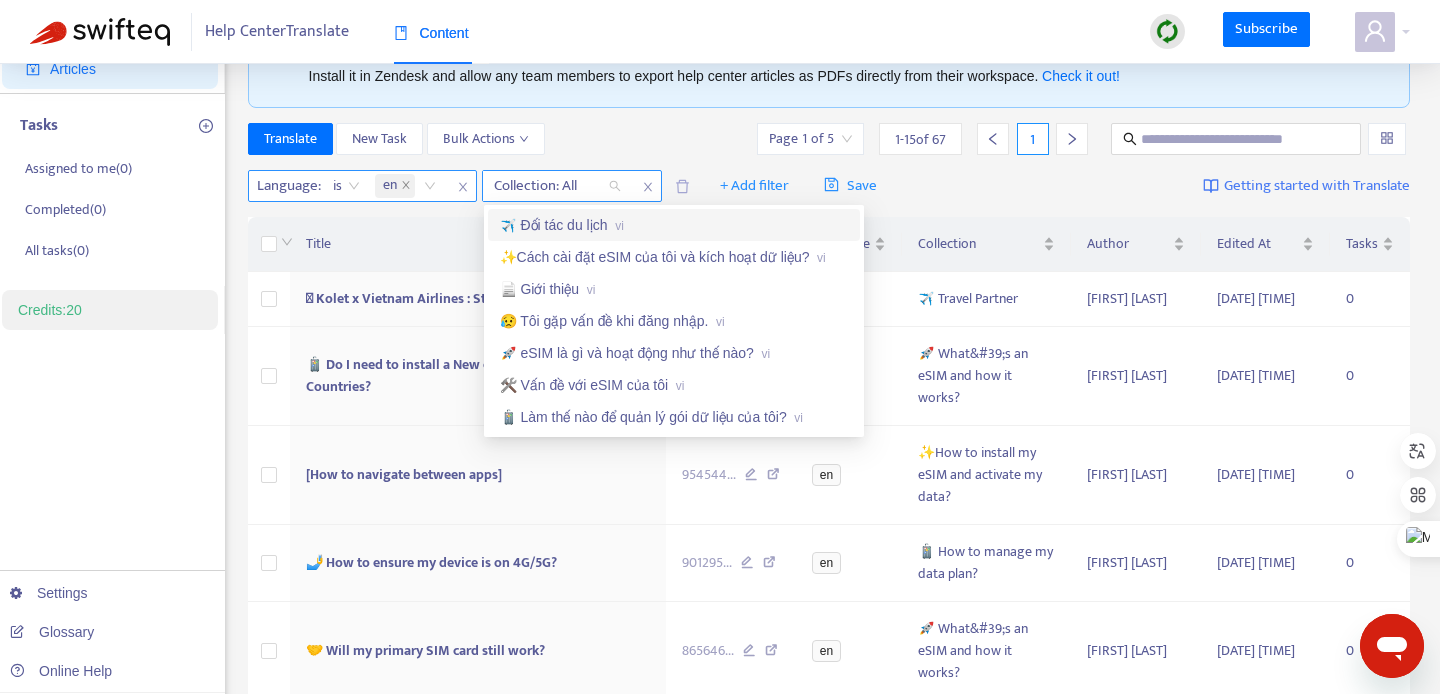 click 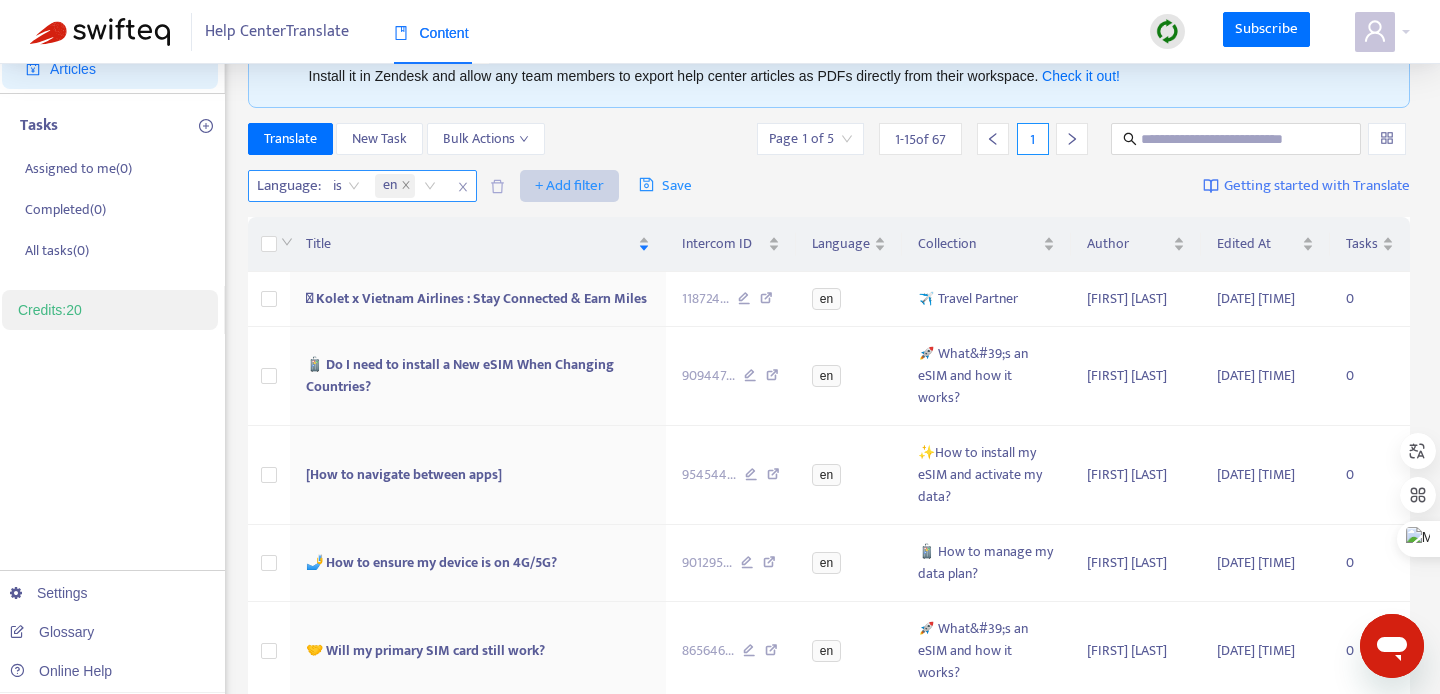 click on "+ Add filter" at bounding box center (569, 186) 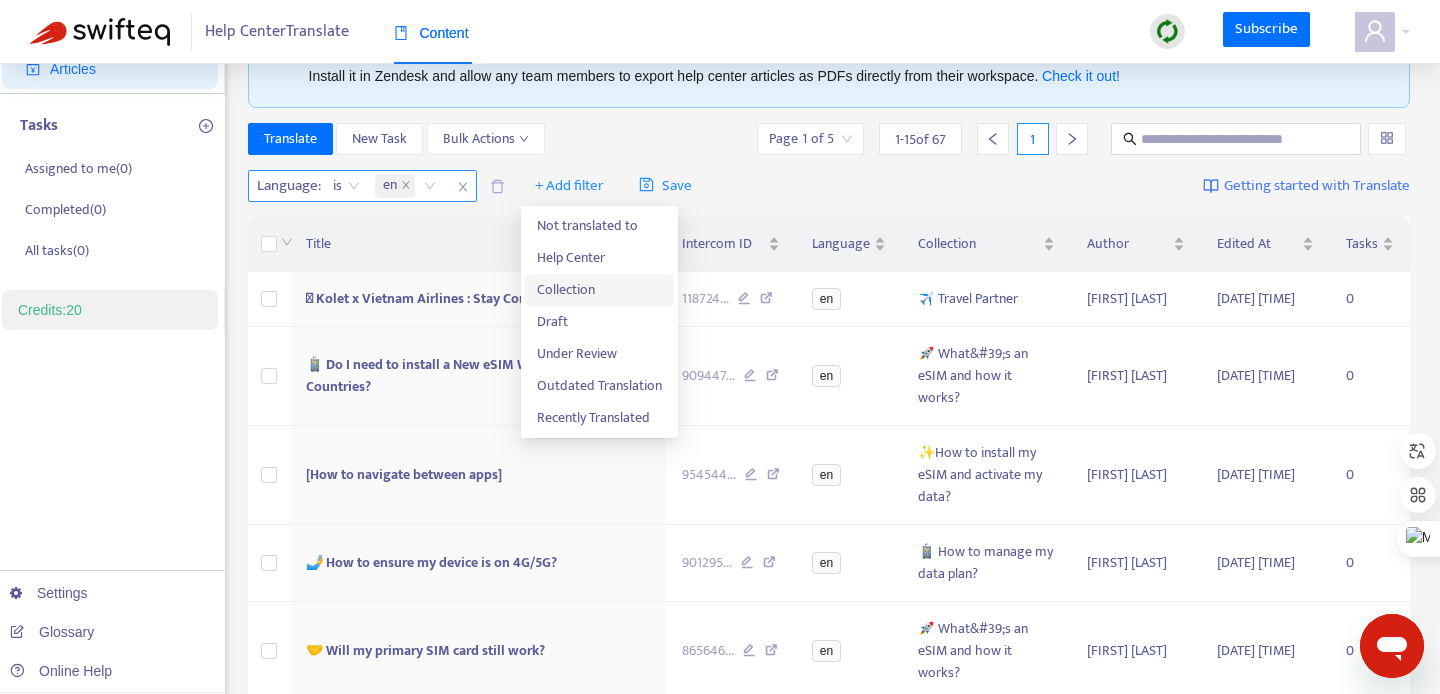 click on "Collection" at bounding box center (599, 290) 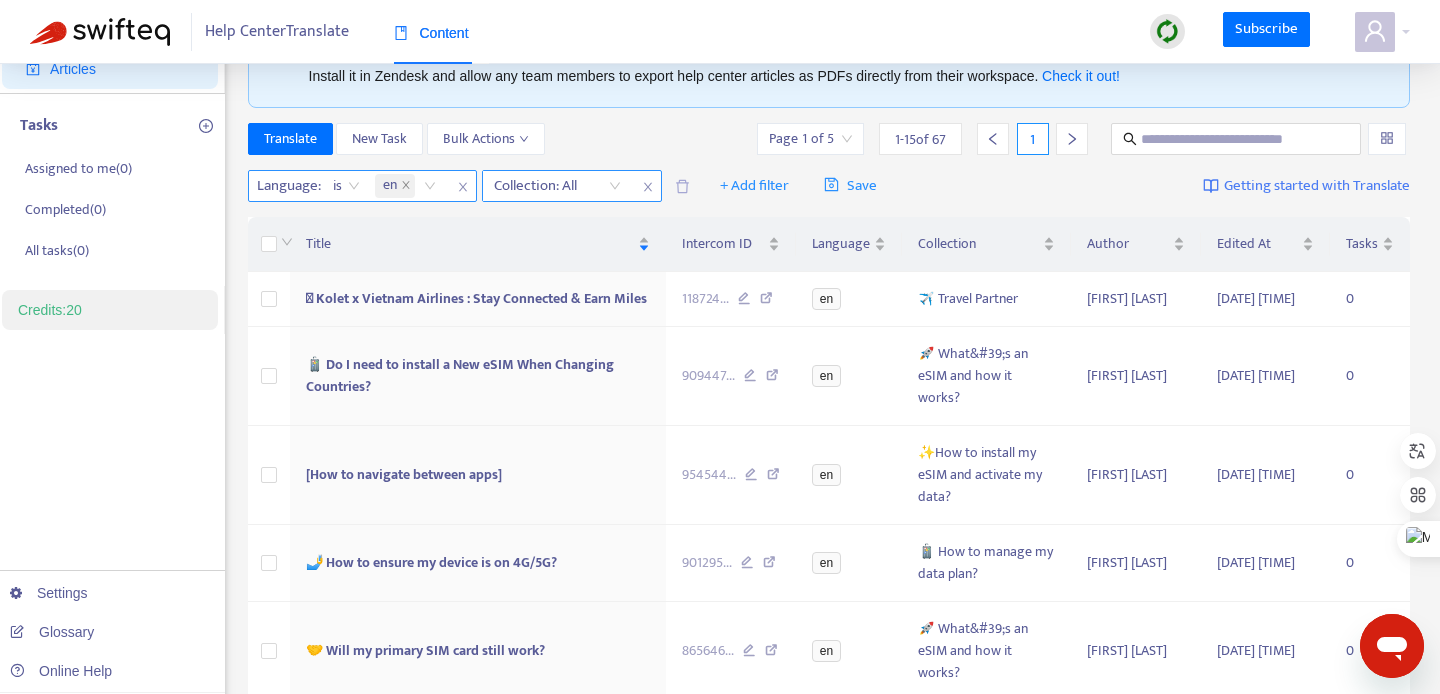click at bounding box center (547, 186) 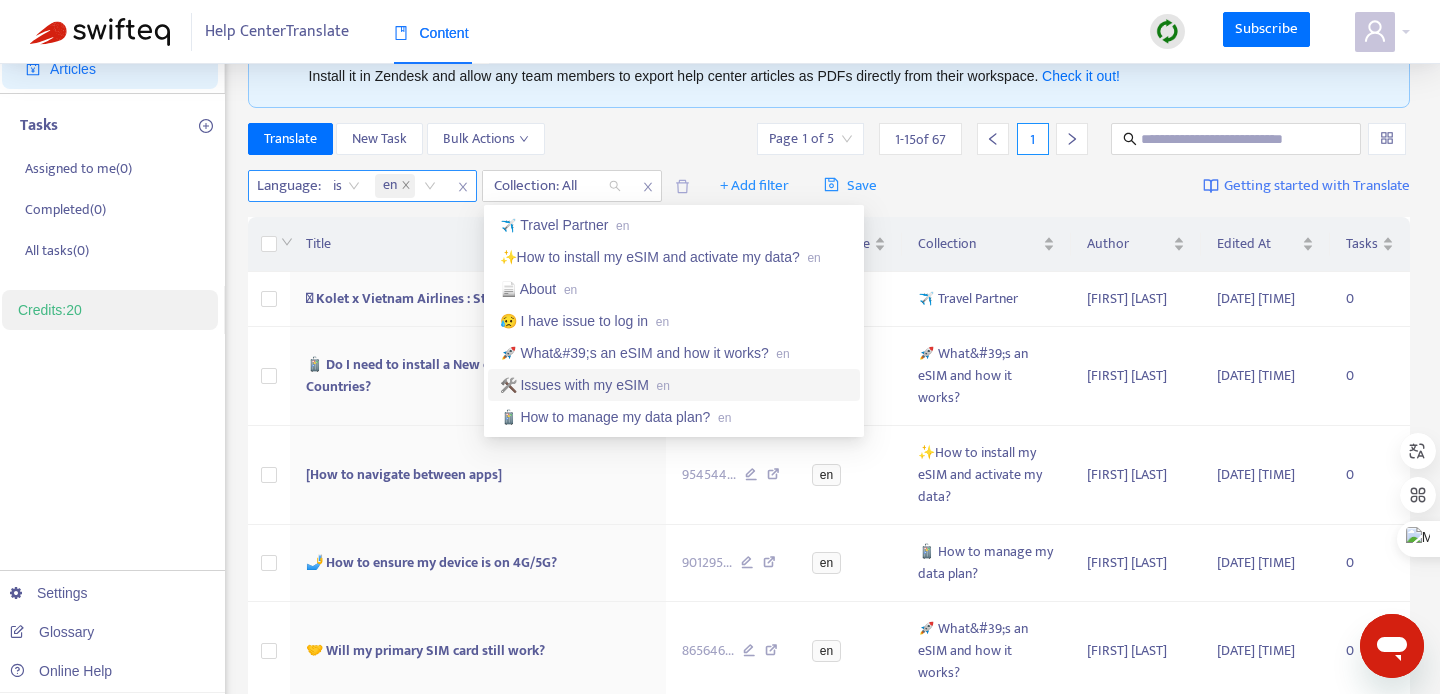 click on "🛠️ Issues with my eSIM   en" at bounding box center [674, 385] 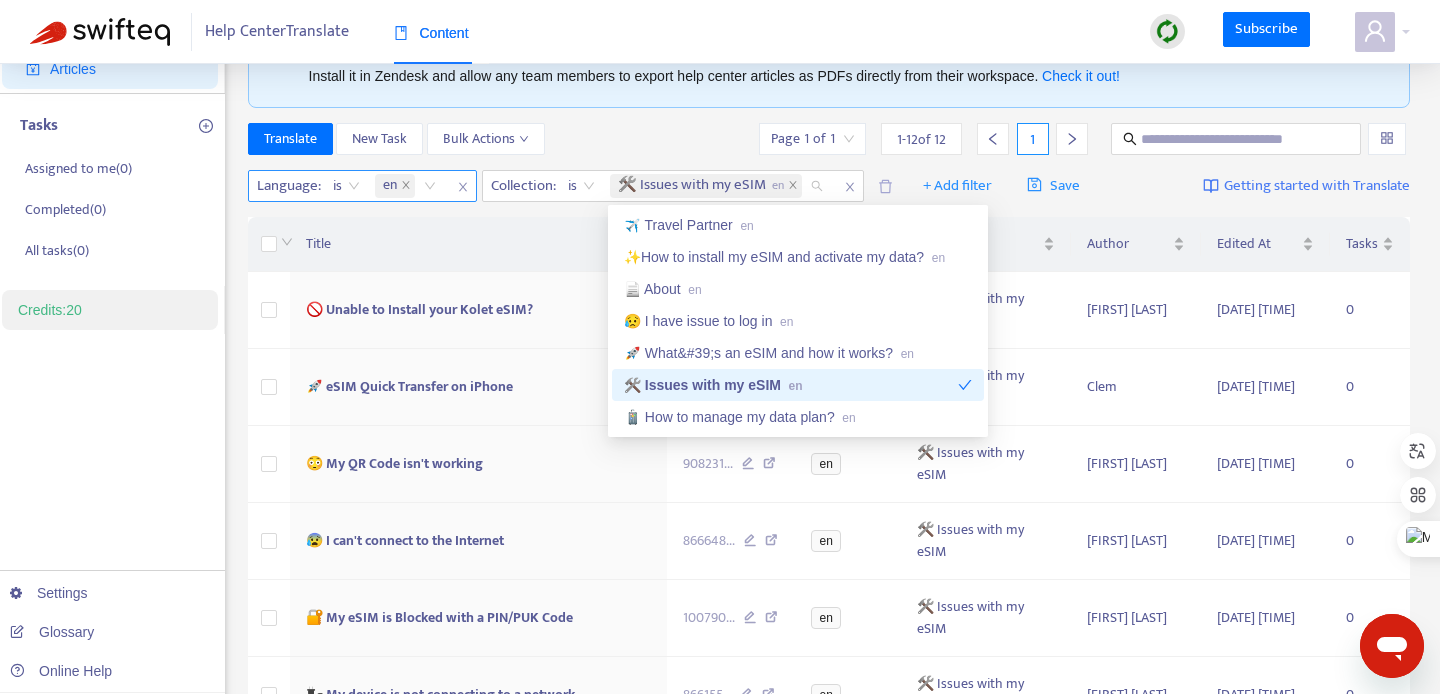click on "Translate New Task Bulk Actions Page 1 of 1 1 - 12  of   12 1" at bounding box center [829, 139] 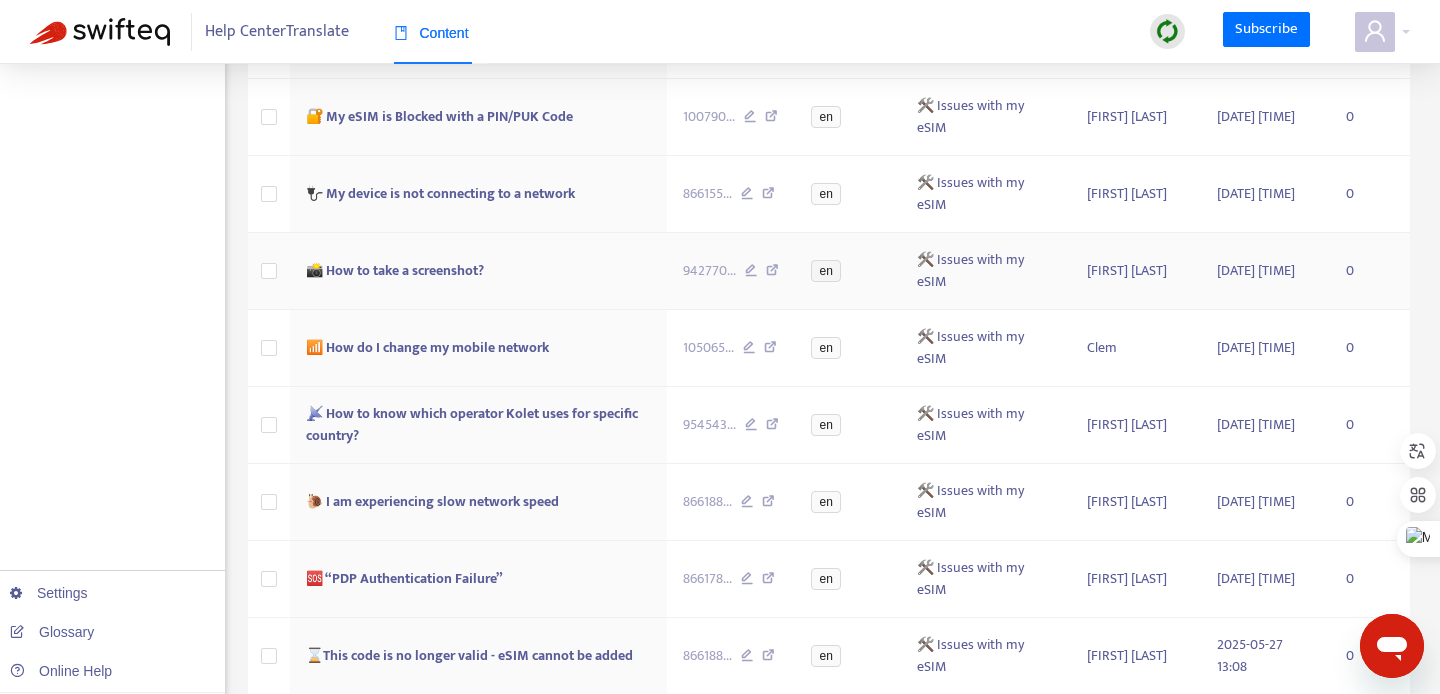 scroll, scrollTop: 676, scrollLeft: 0, axis: vertical 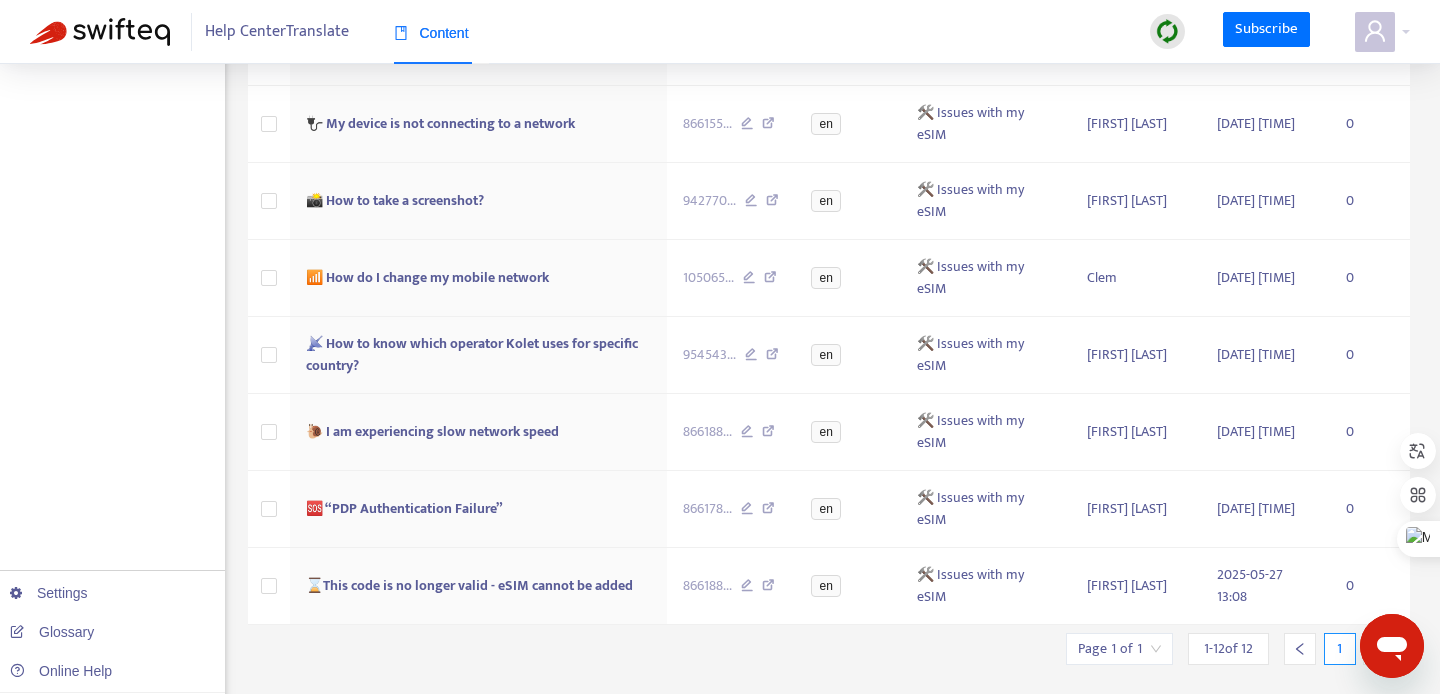 click on "1 - 12  of   12" at bounding box center [1228, 648] 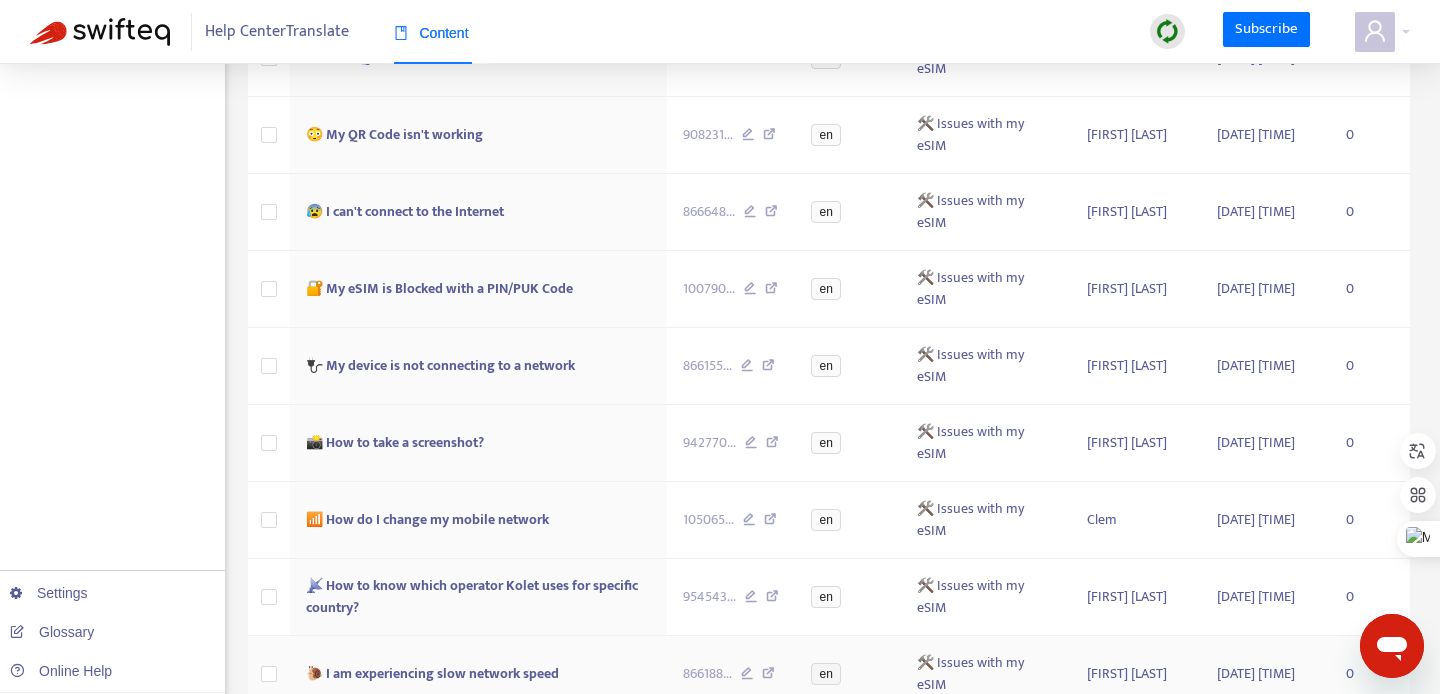 scroll, scrollTop: 0, scrollLeft: 0, axis: both 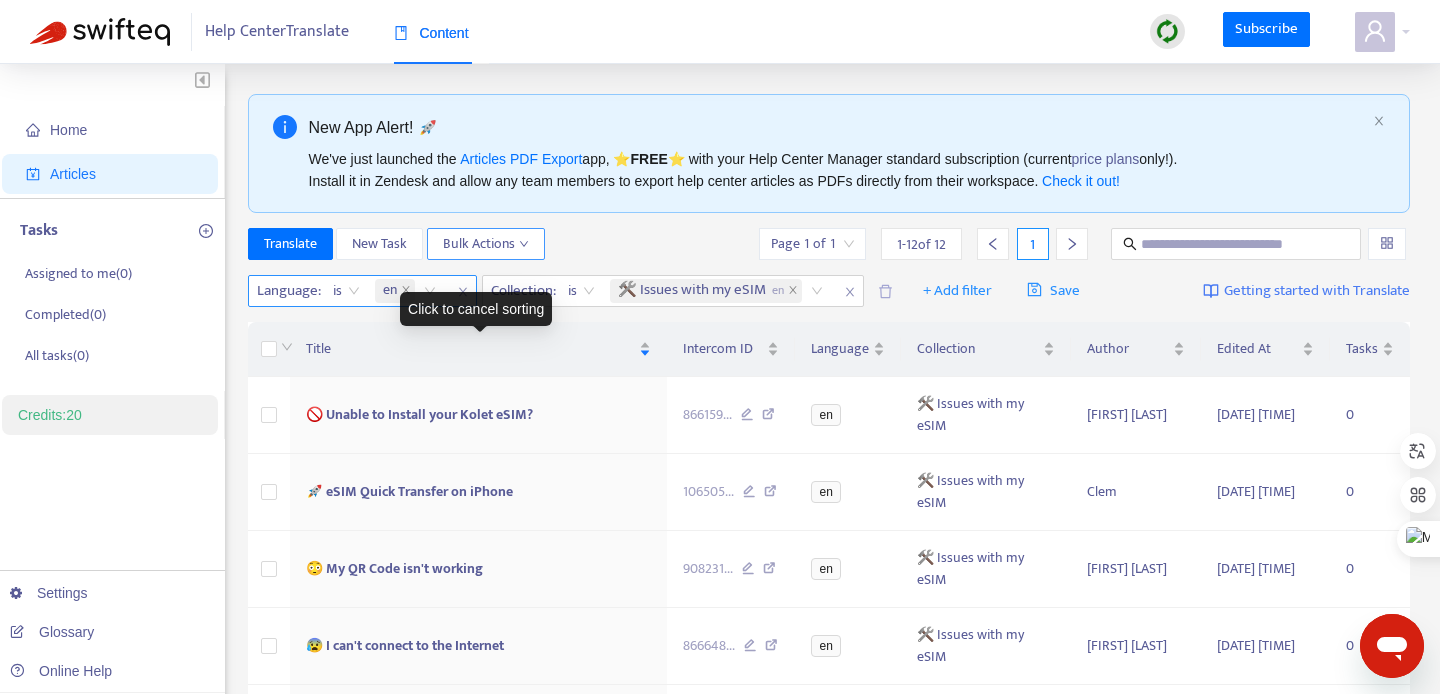 click on "Bulk Actions" at bounding box center (486, 244) 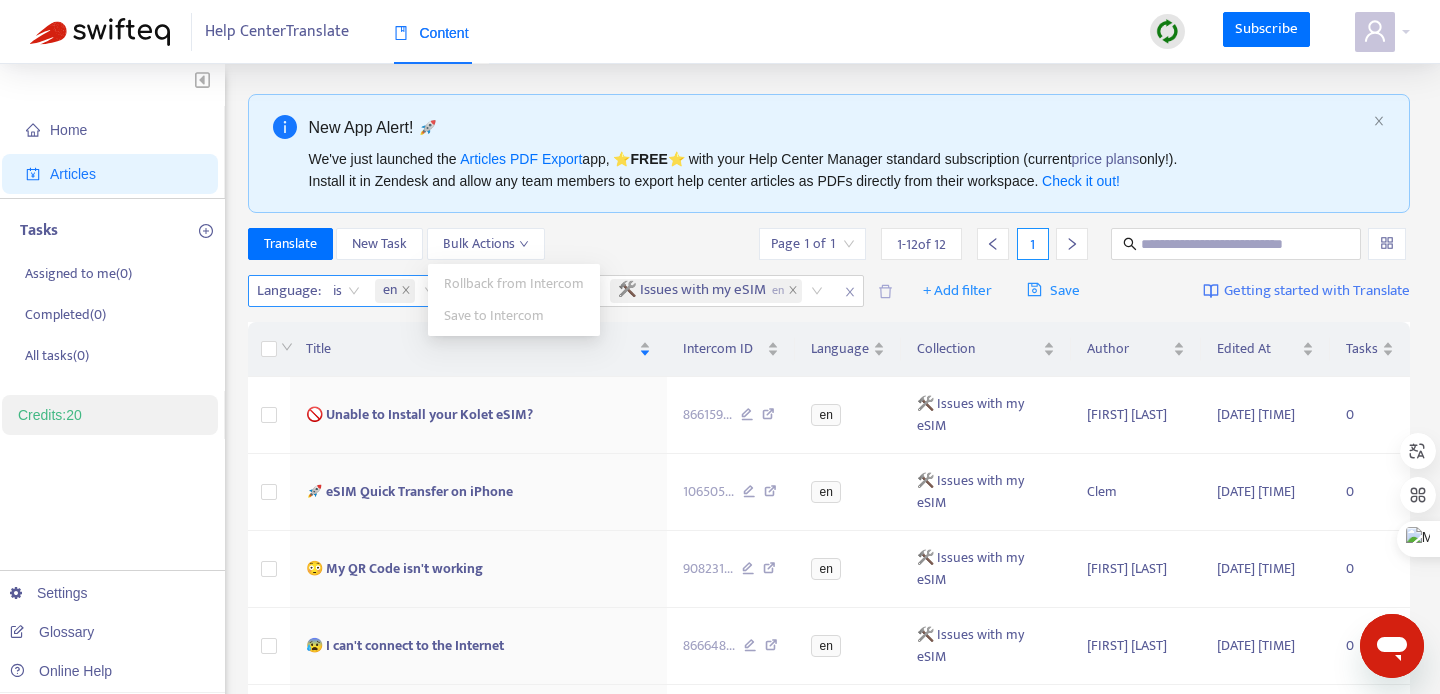 click on "Translate New Task Bulk Actions Page 1 of 1 1 - 12  of   12 1" at bounding box center (829, 244) 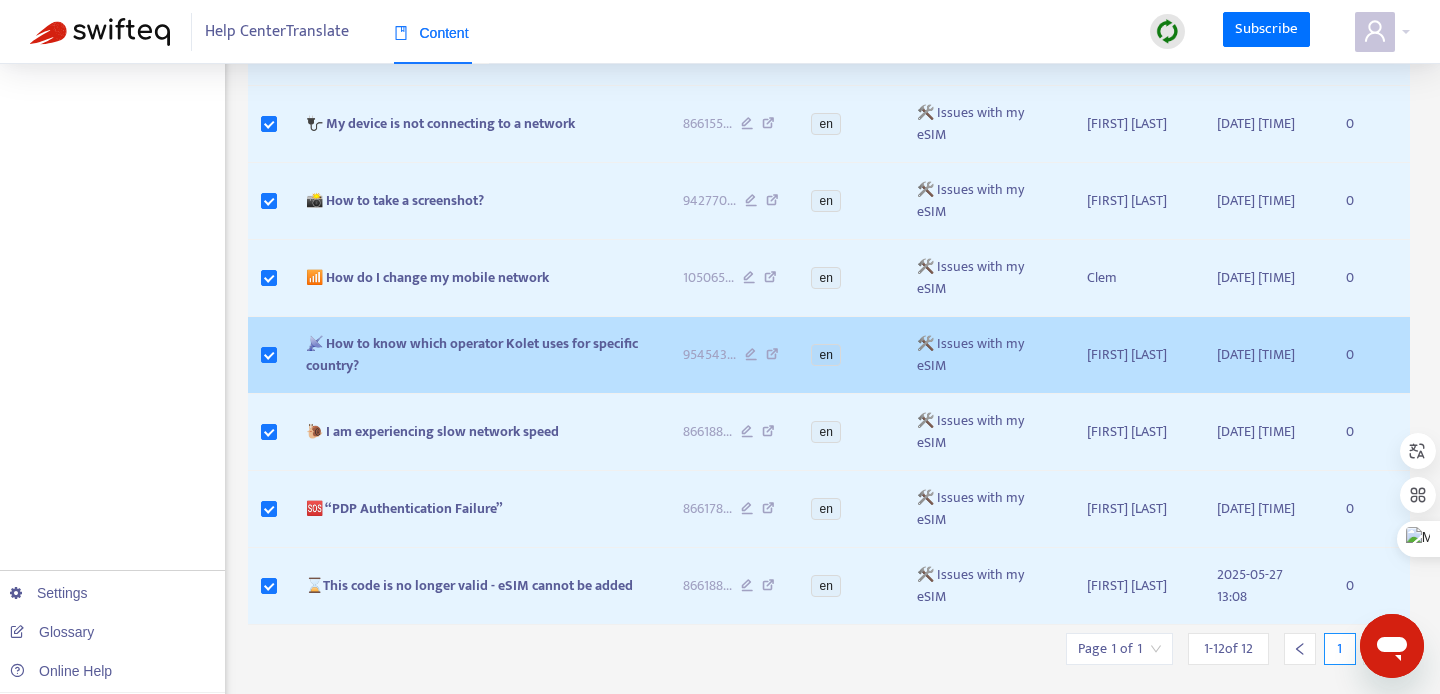 scroll, scrollTop: 0, scrollLeft: 0, axis: both 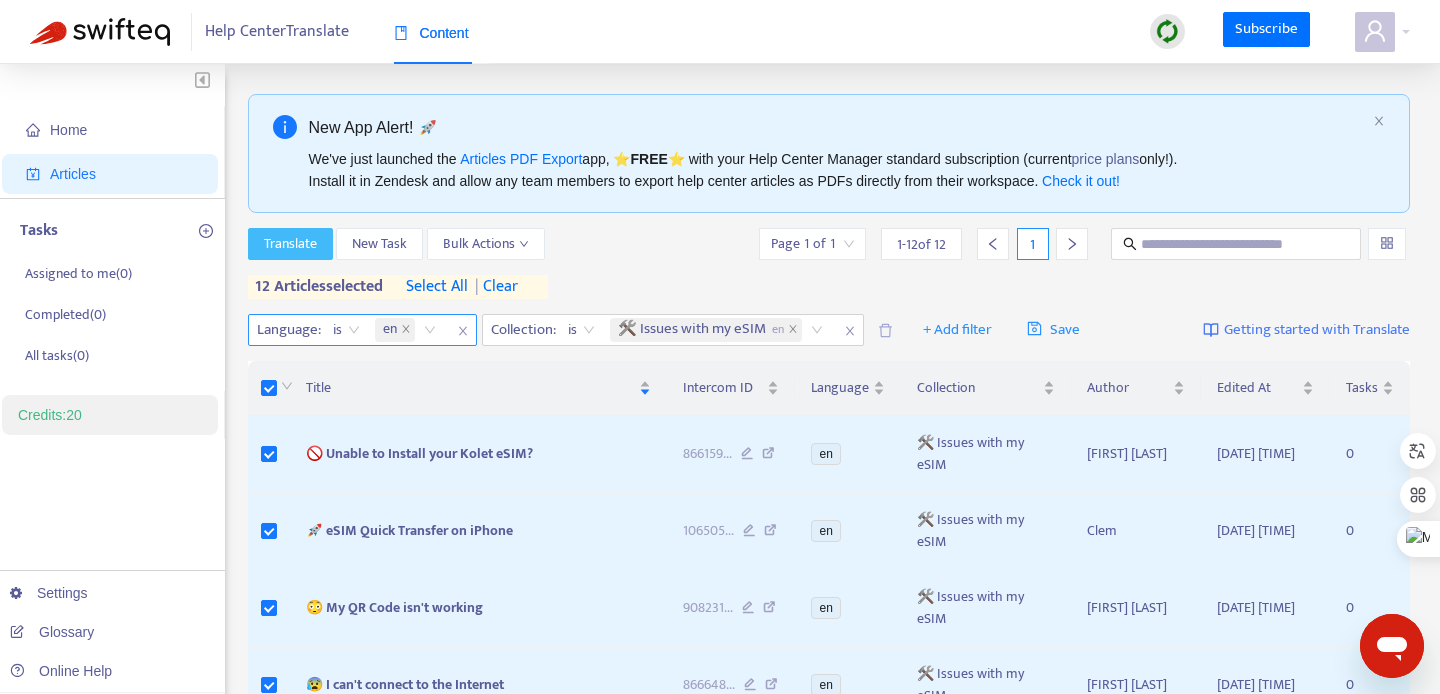 click on "Translate" at bounding box center (290, 244) 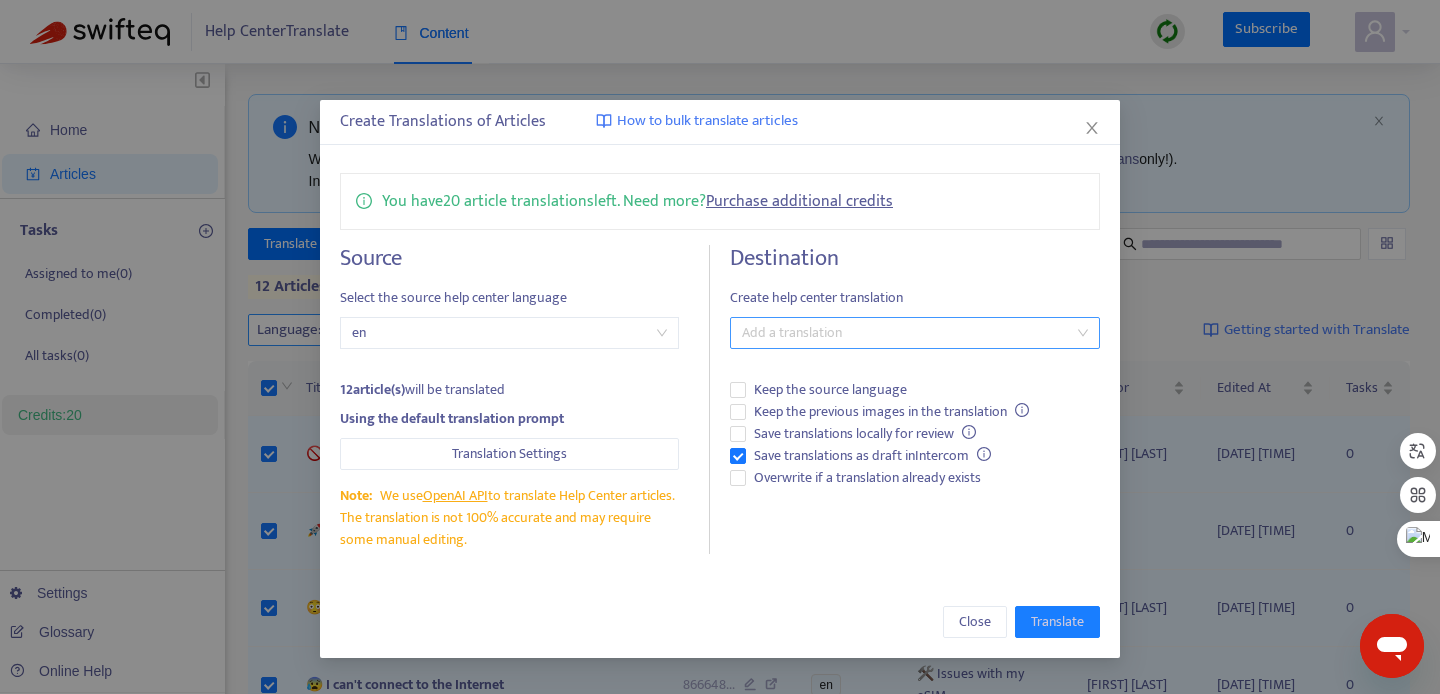 click at bounding box center (905, 333) 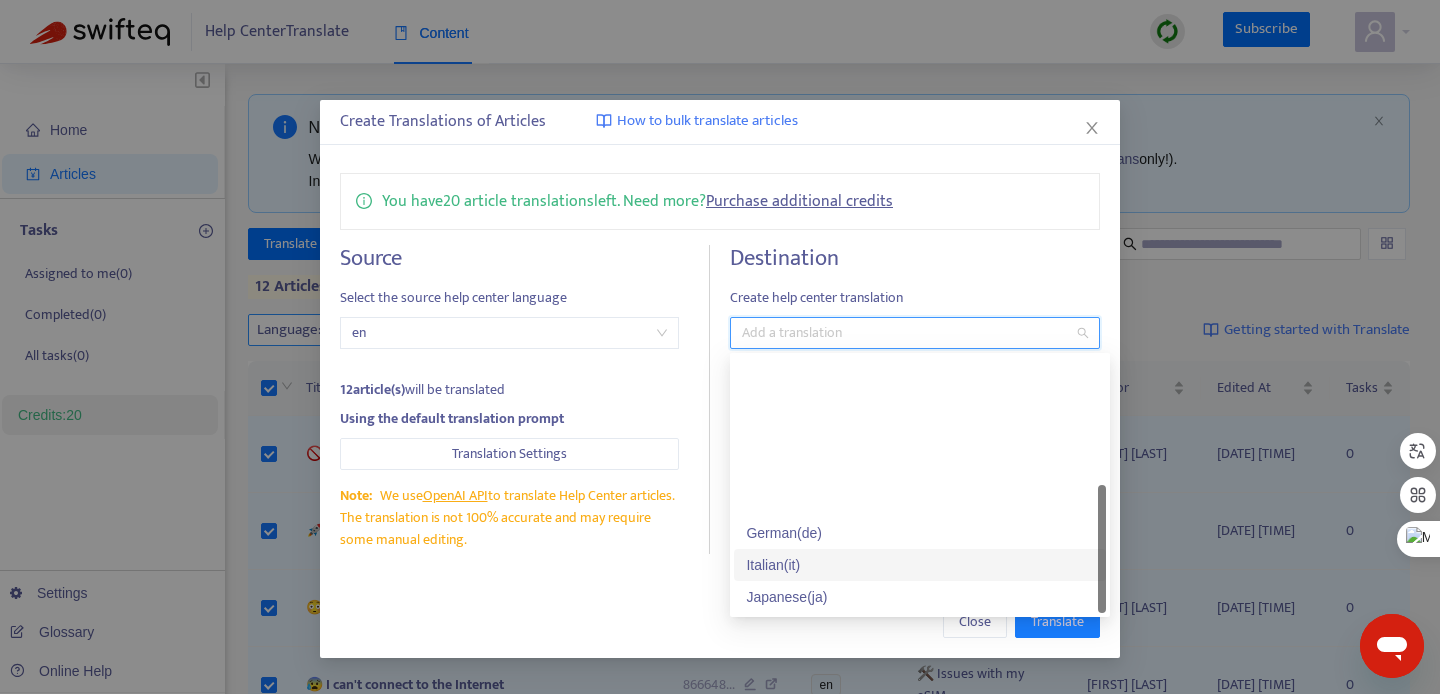scroll, scrollTop: 192, scrollLeft: 0, axis: vertical 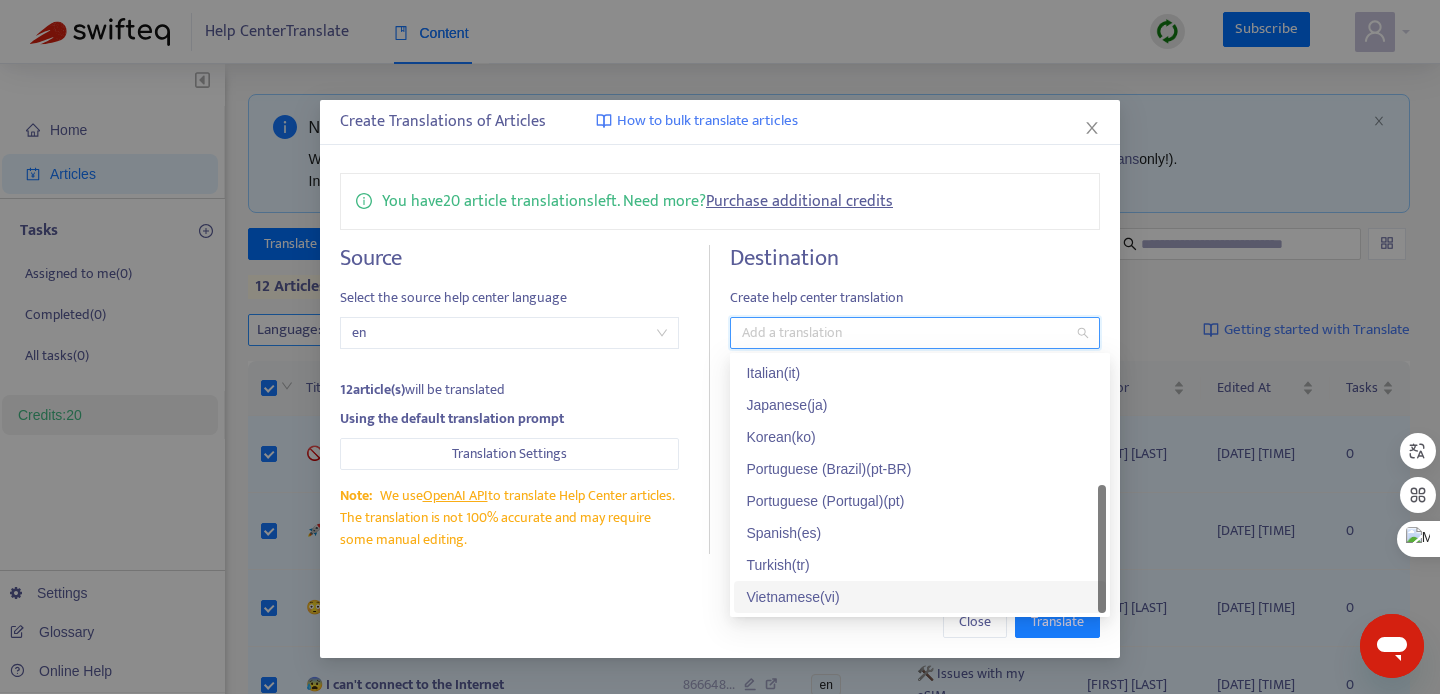 click on "Vietnamese  ( vi )" at bounding box center (920, 597) 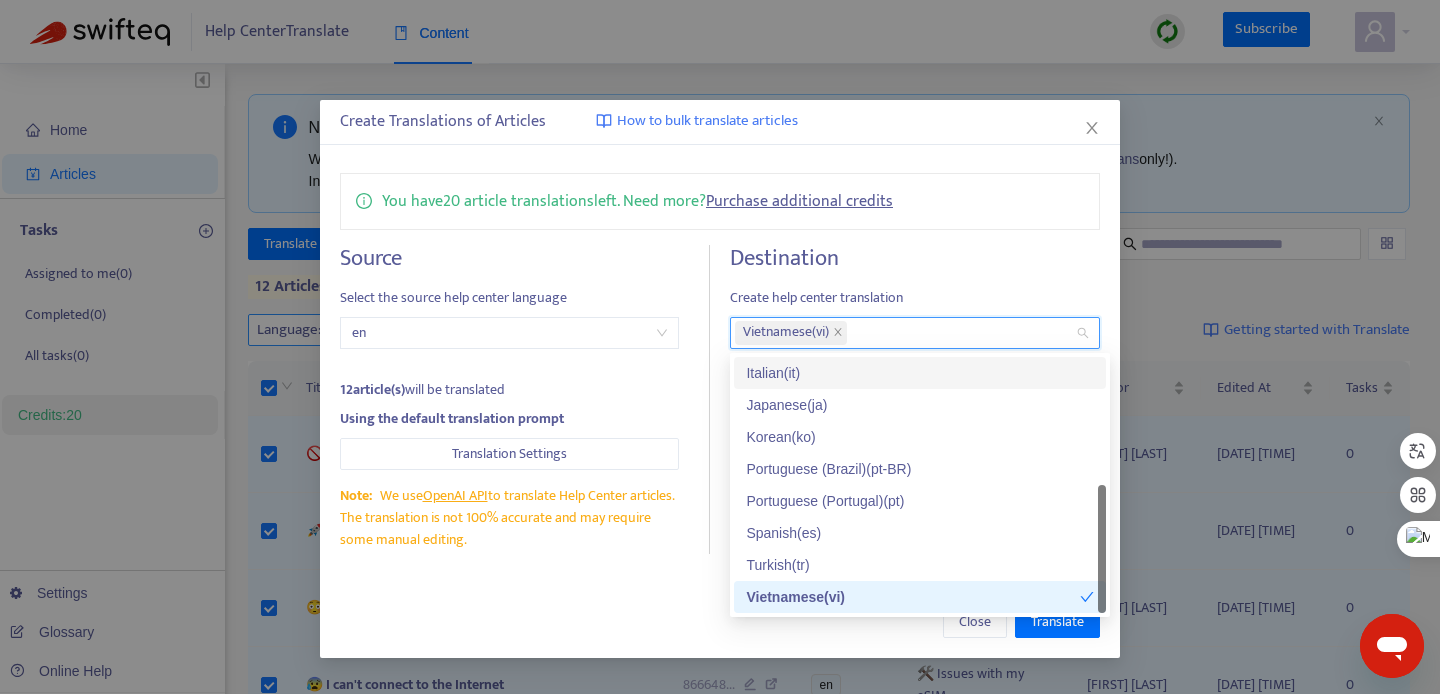 click on "Destination" at bounding box center [915, 258] 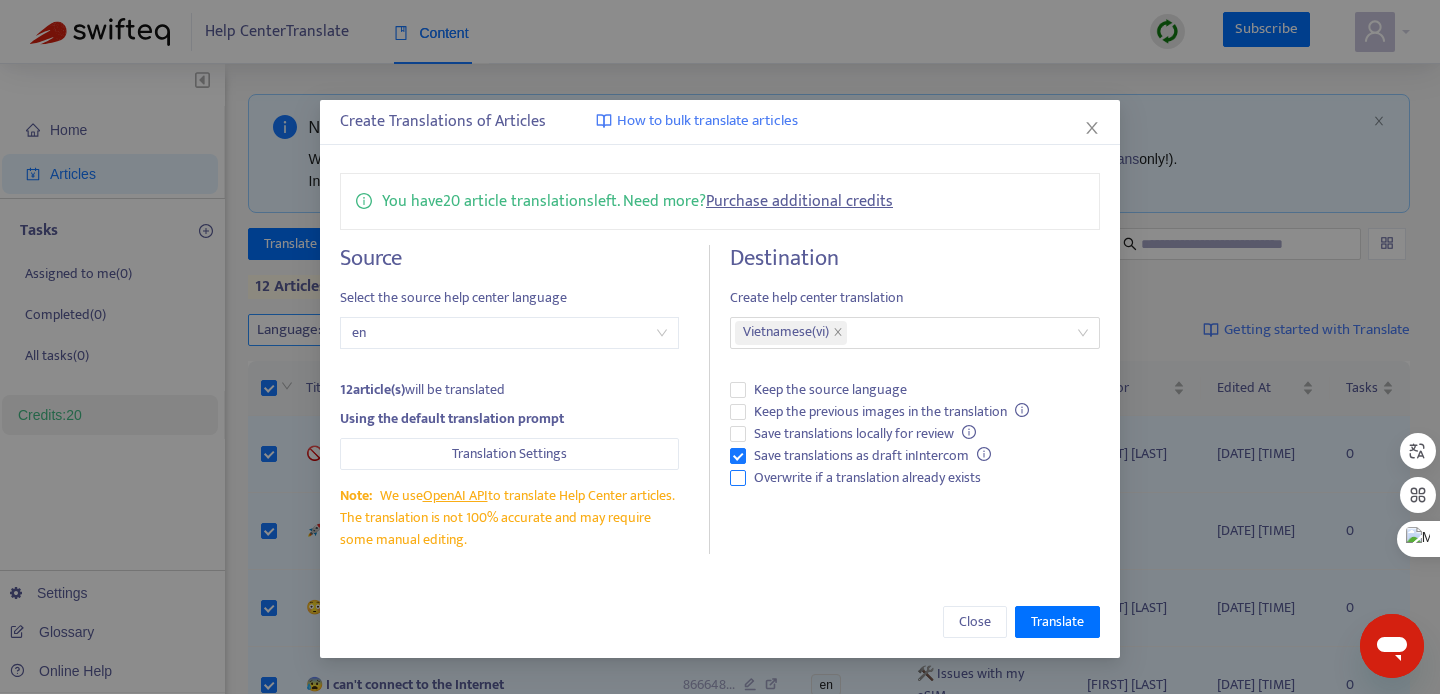 click on "Overwrite if a translation already exists" at bounding box center [867, 478] 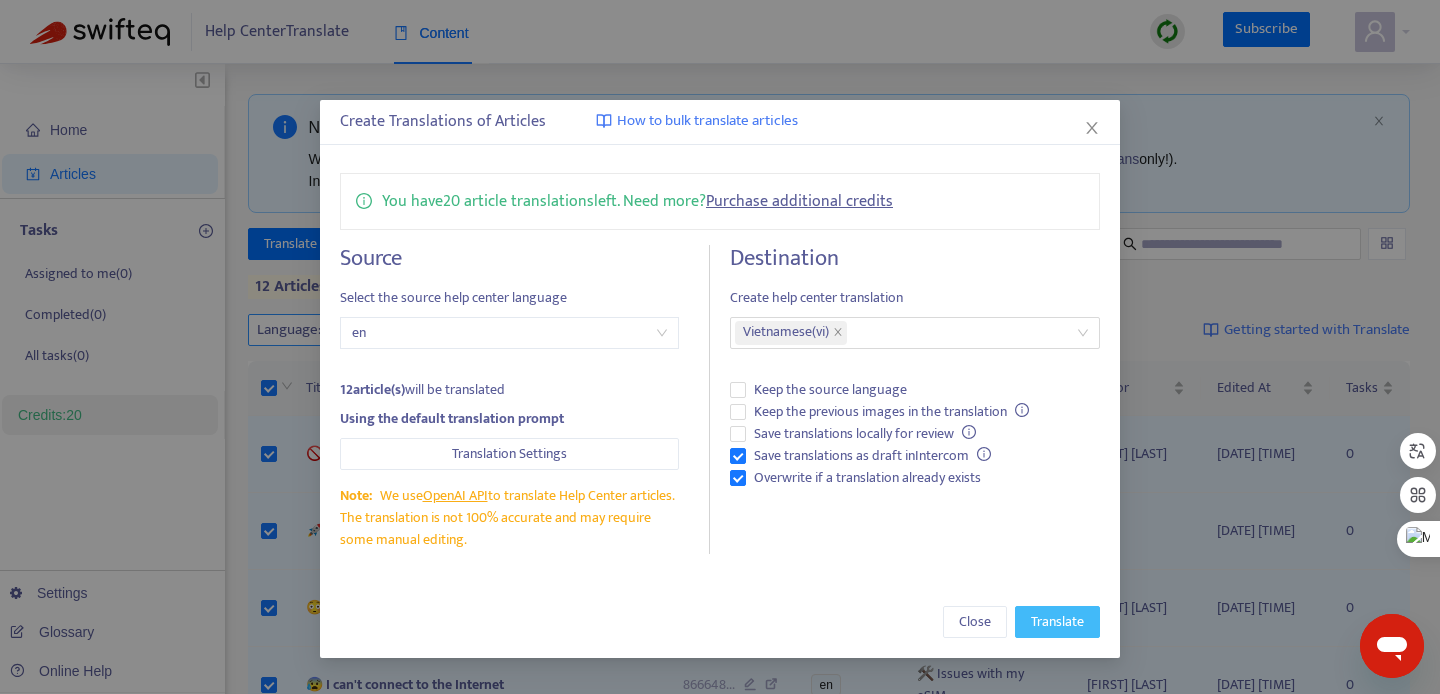 click on "Translate" at bounding box center (1057, 622) 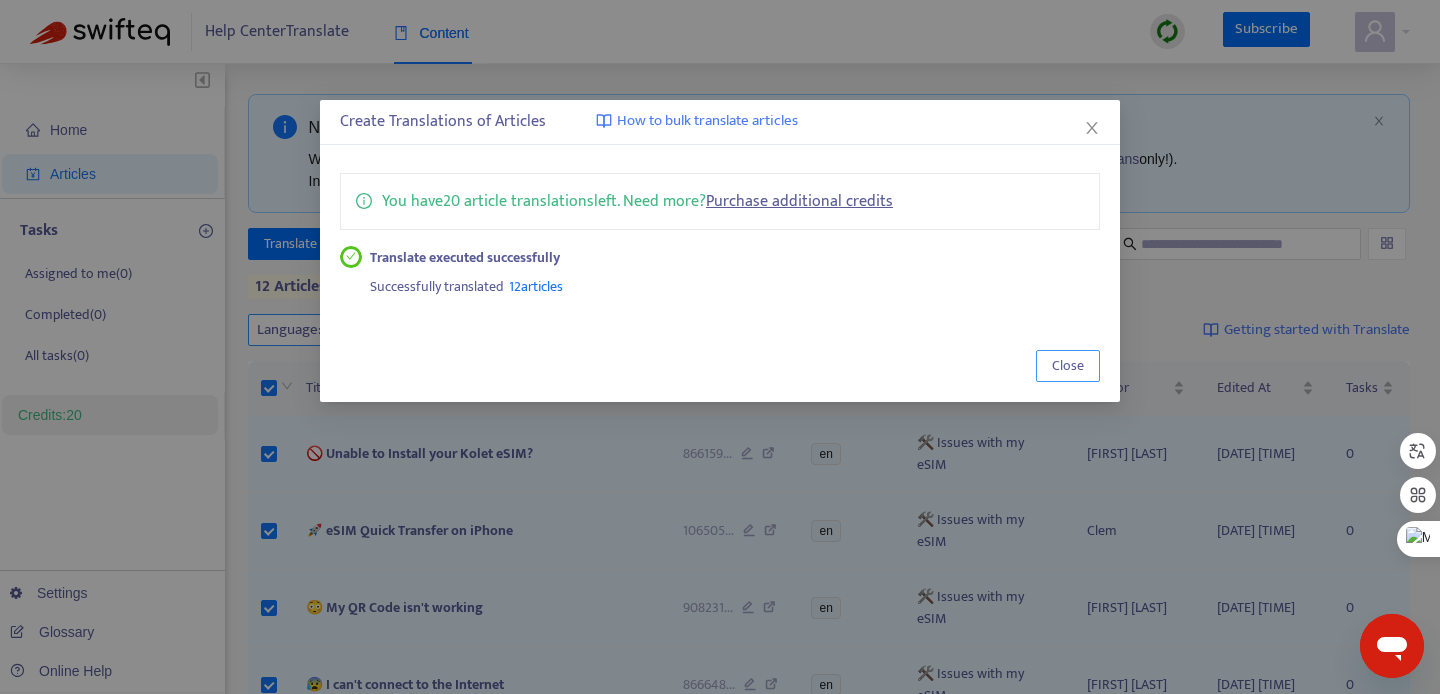 click on "Close" at bounding box center (1068, 366) 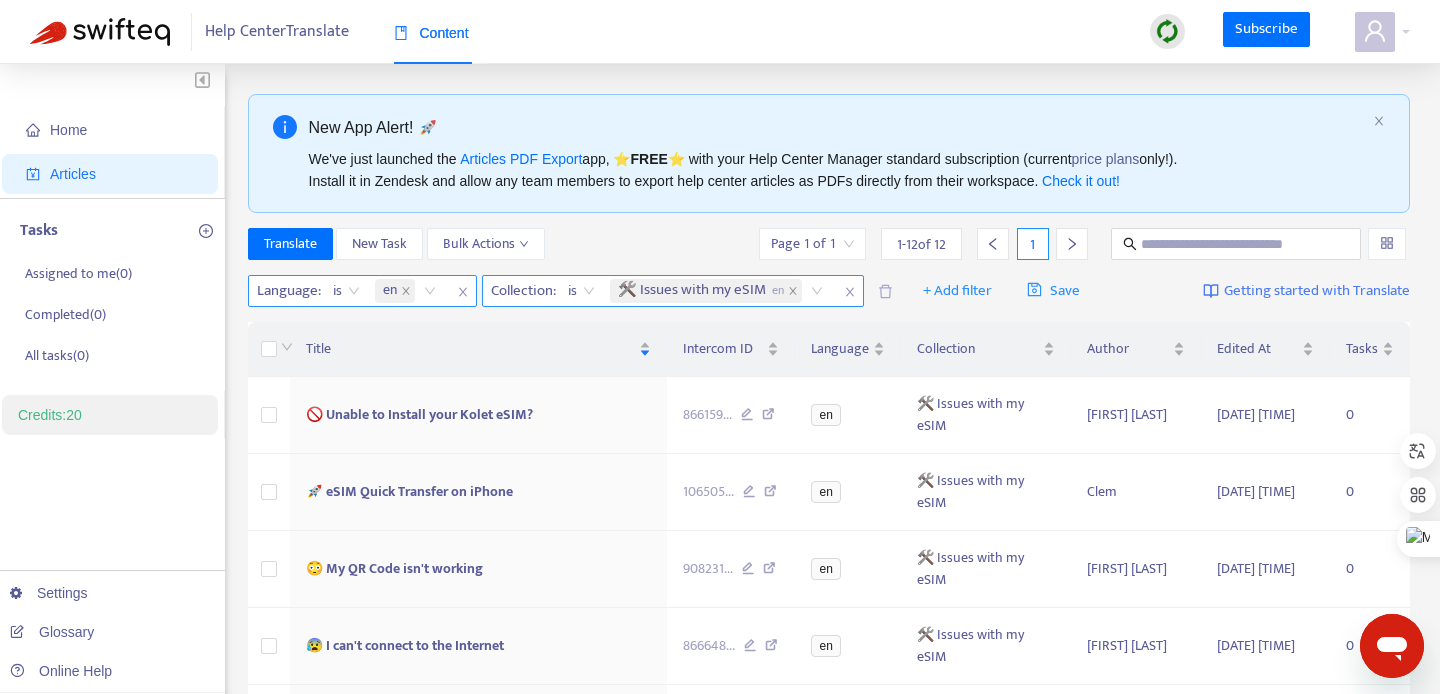 click on "🛠️ Issues with my eSIM   en" at bounding box center [701, 291] 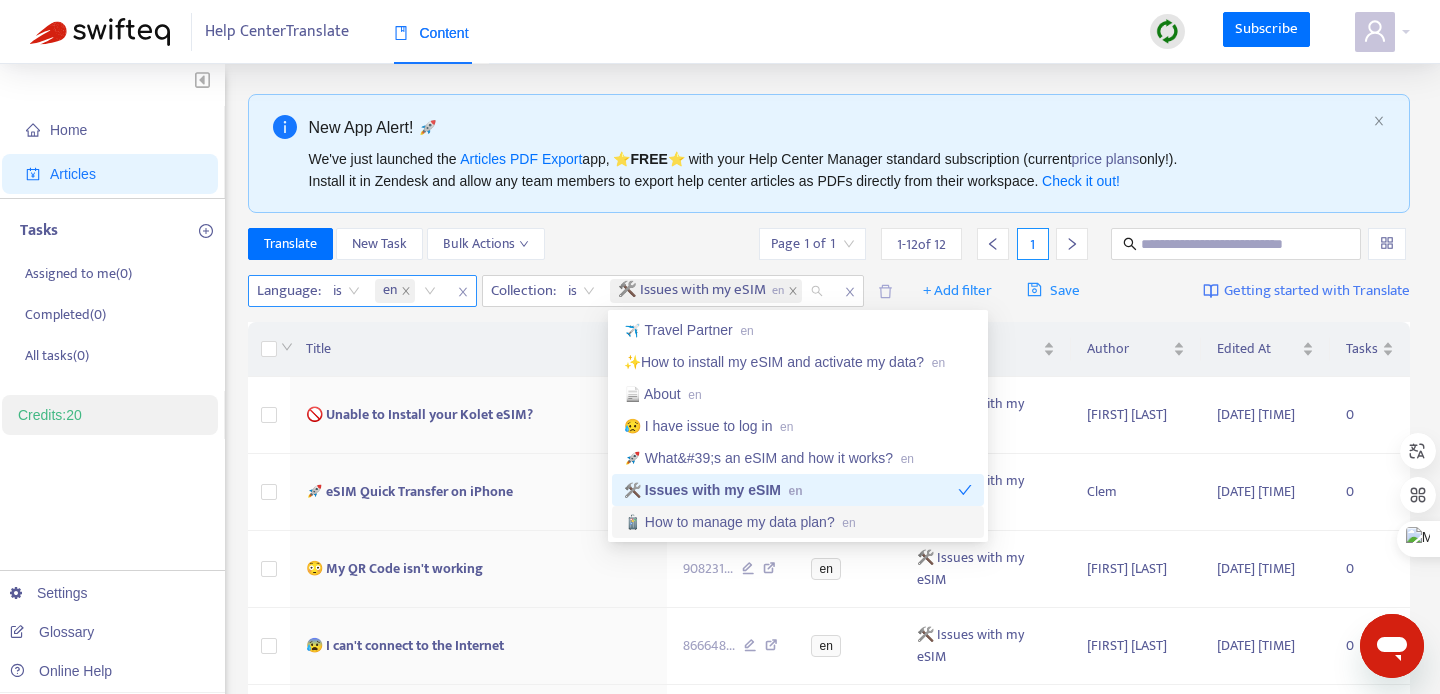 click on "🧳 How to manage my data plan?   en" at bounding box center [798, 522] 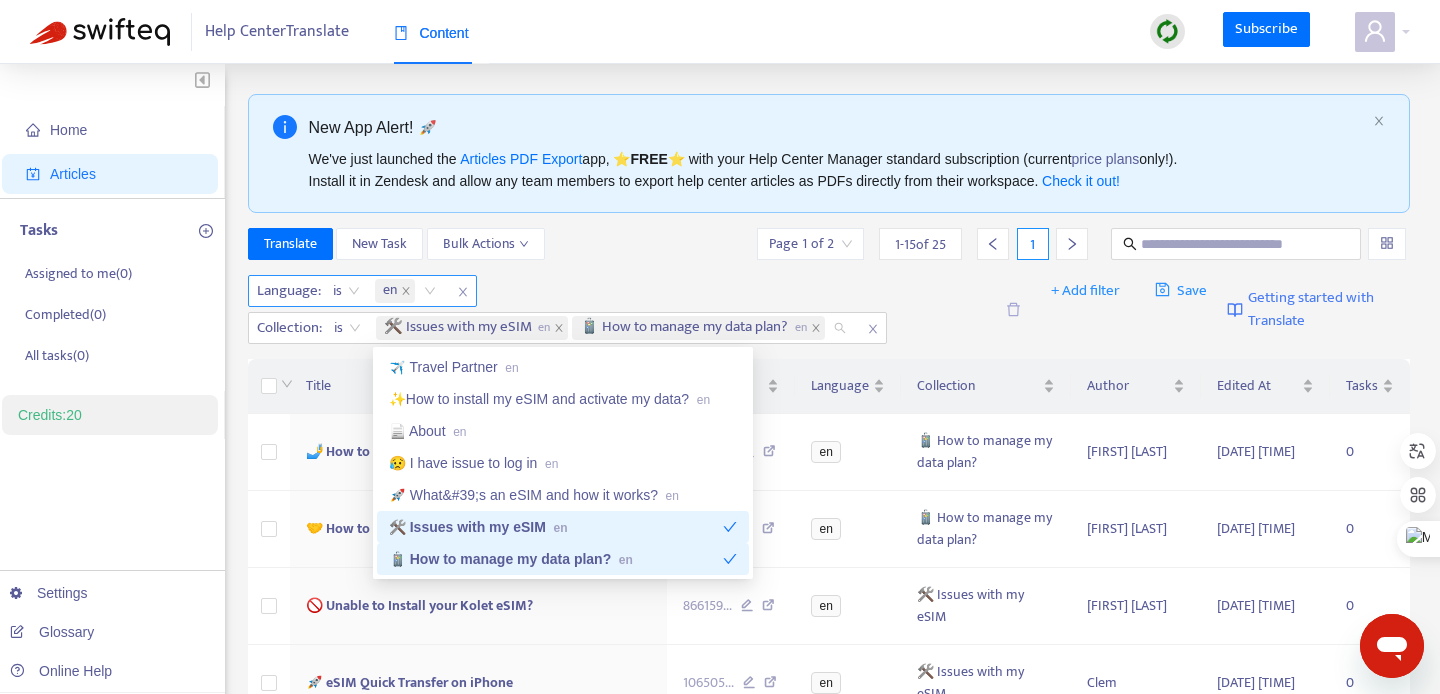 click 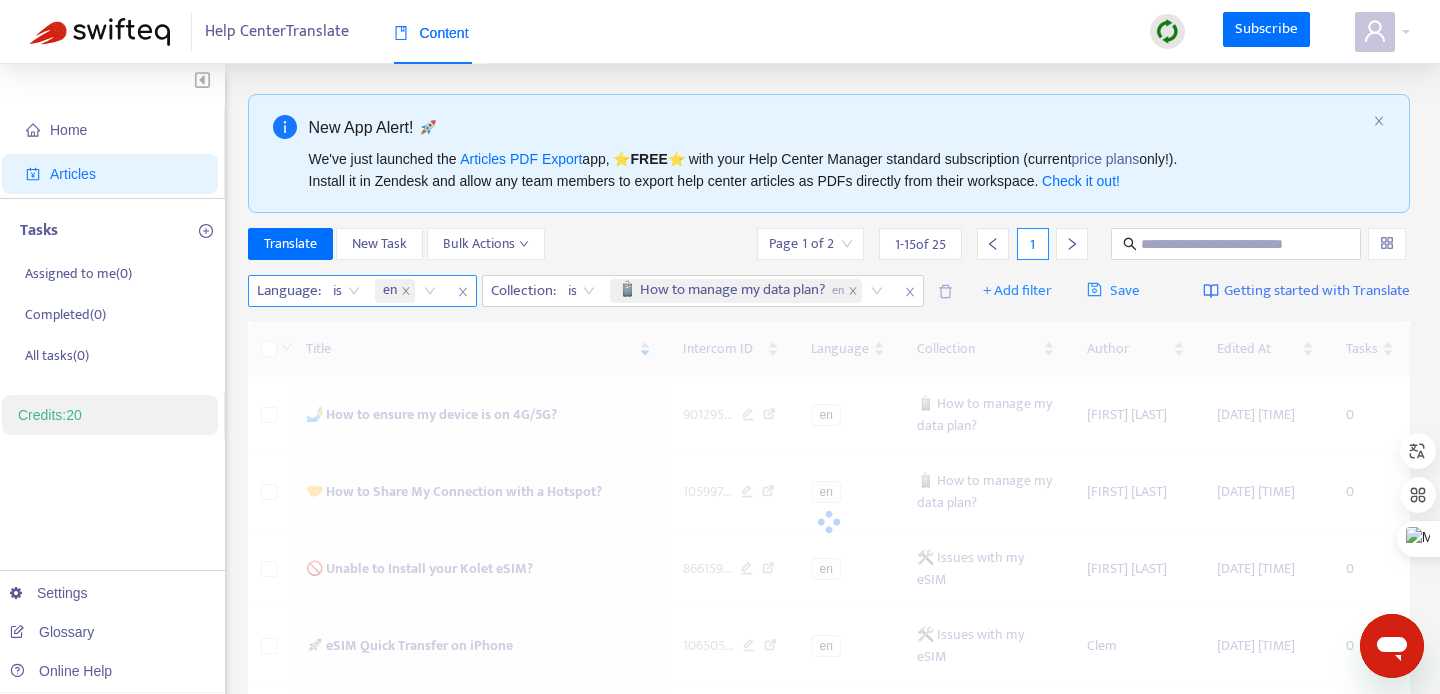 click on "Translate New Task Bulk Actions Page 1 of 2 1 - 15  of   25 1" at bounding box center (829, 244) 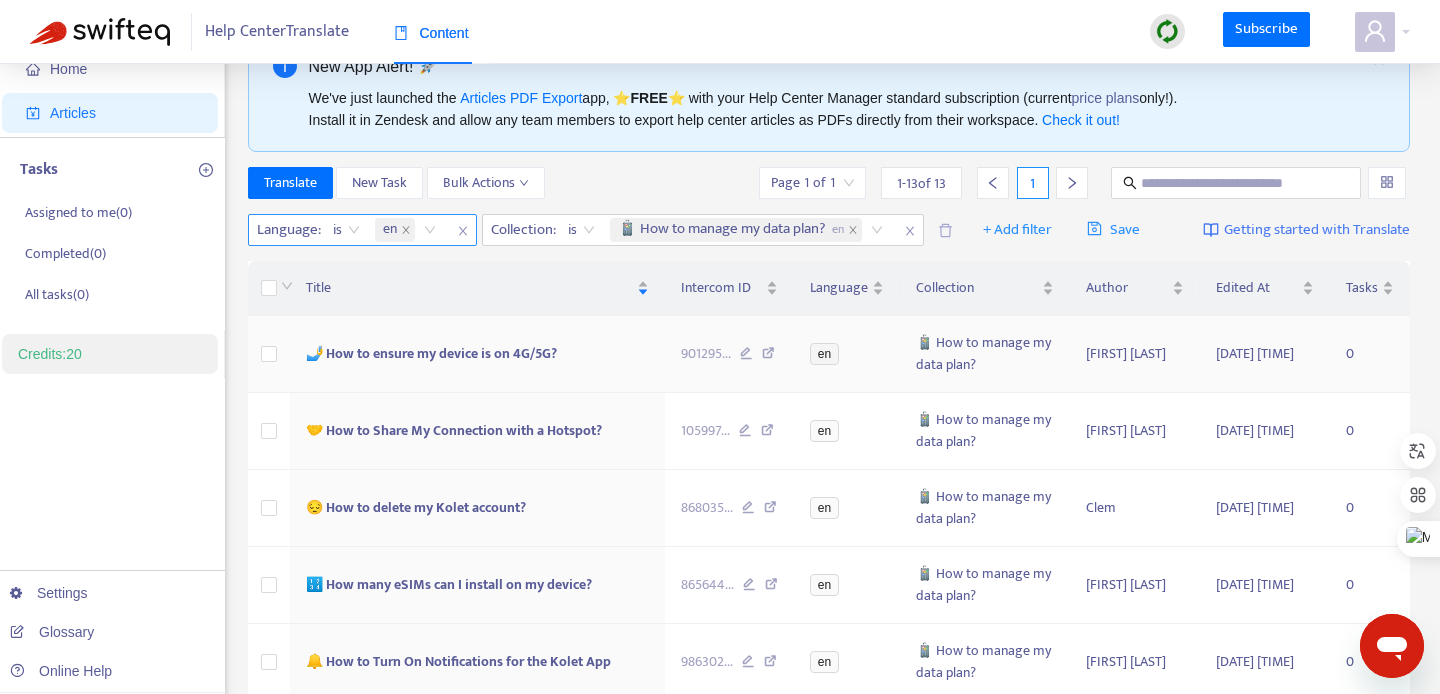 scroll, scrollTop: 0, scrollLeft: 0, axis: both 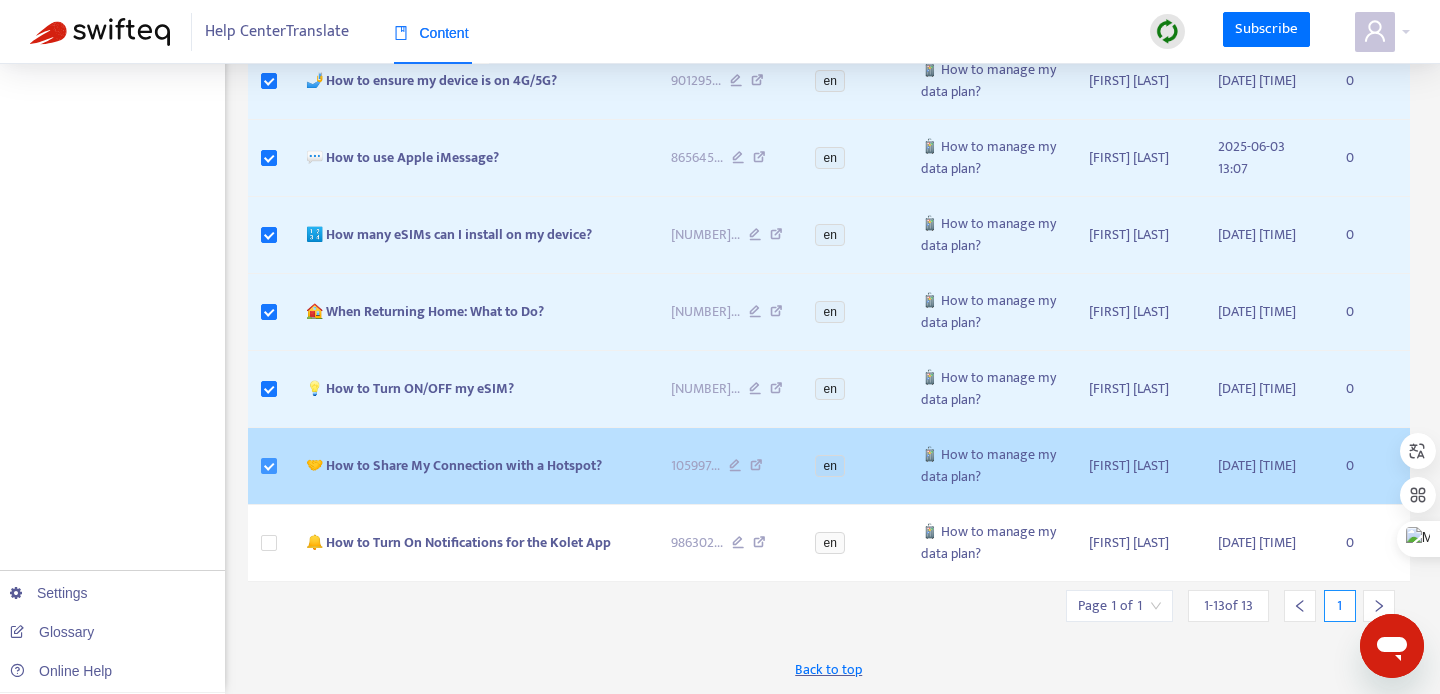 click at bounding box center [269, 466] 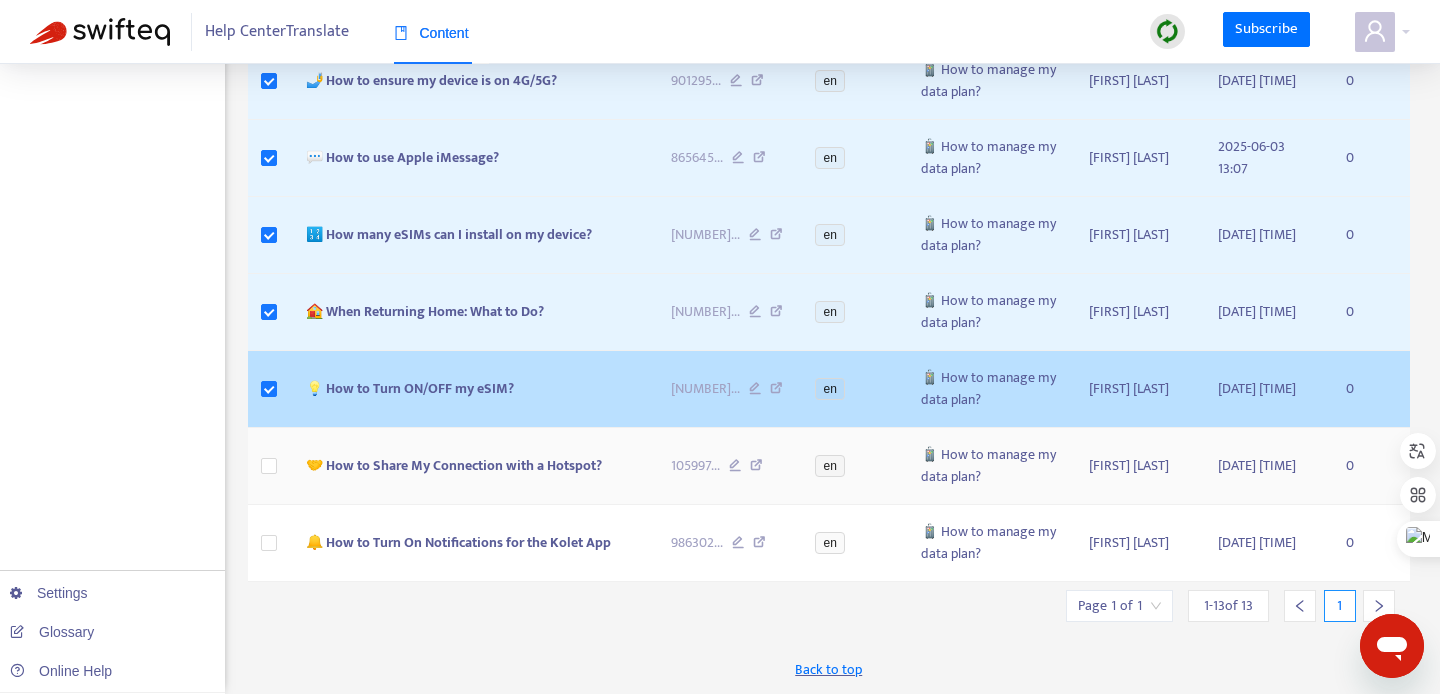 click at bounding box center (269, 389) 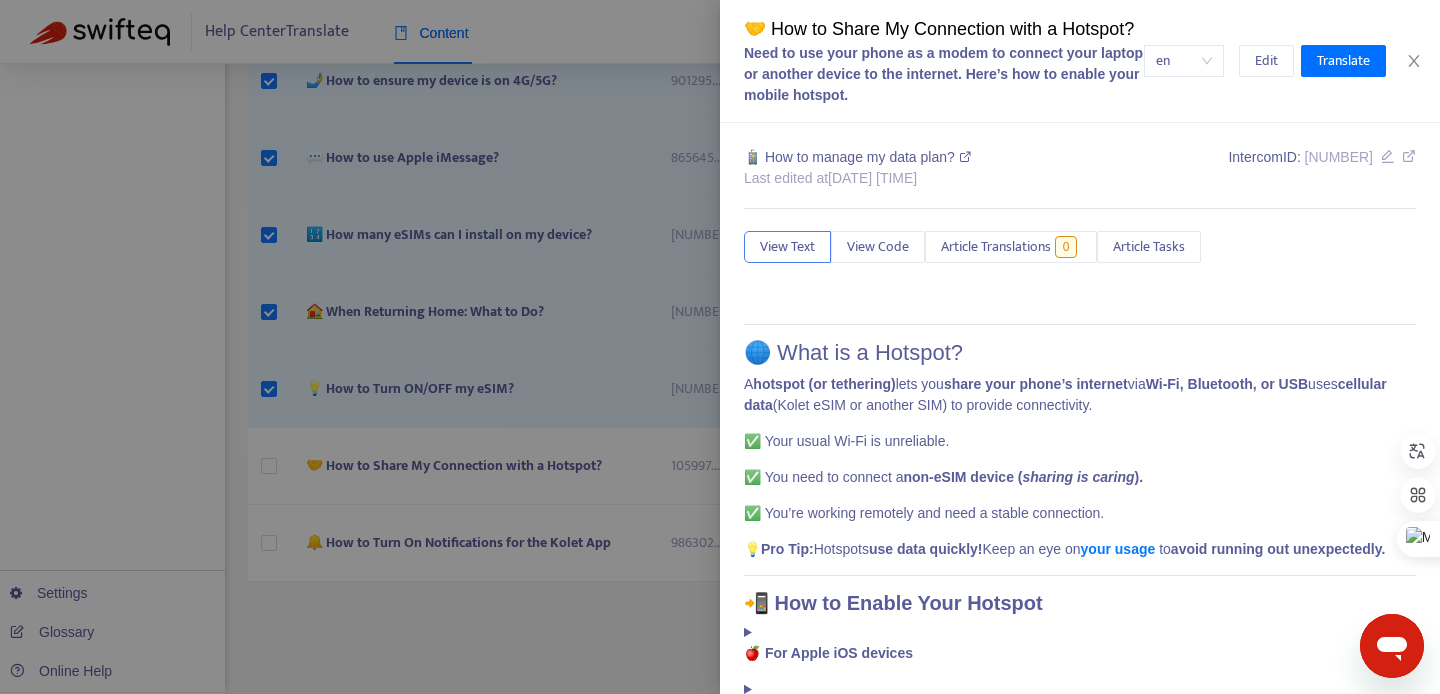 click at bounding box center (720, 347) 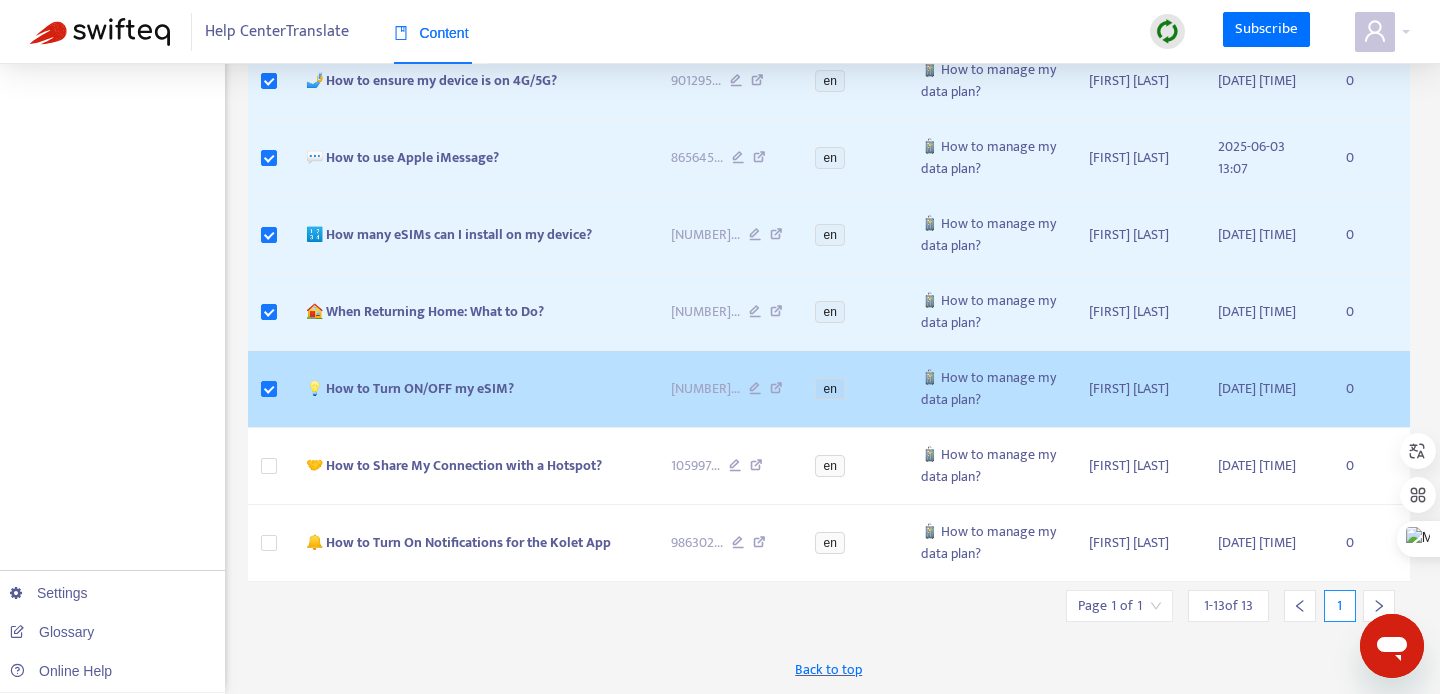 click at bounding box center (269, 389) 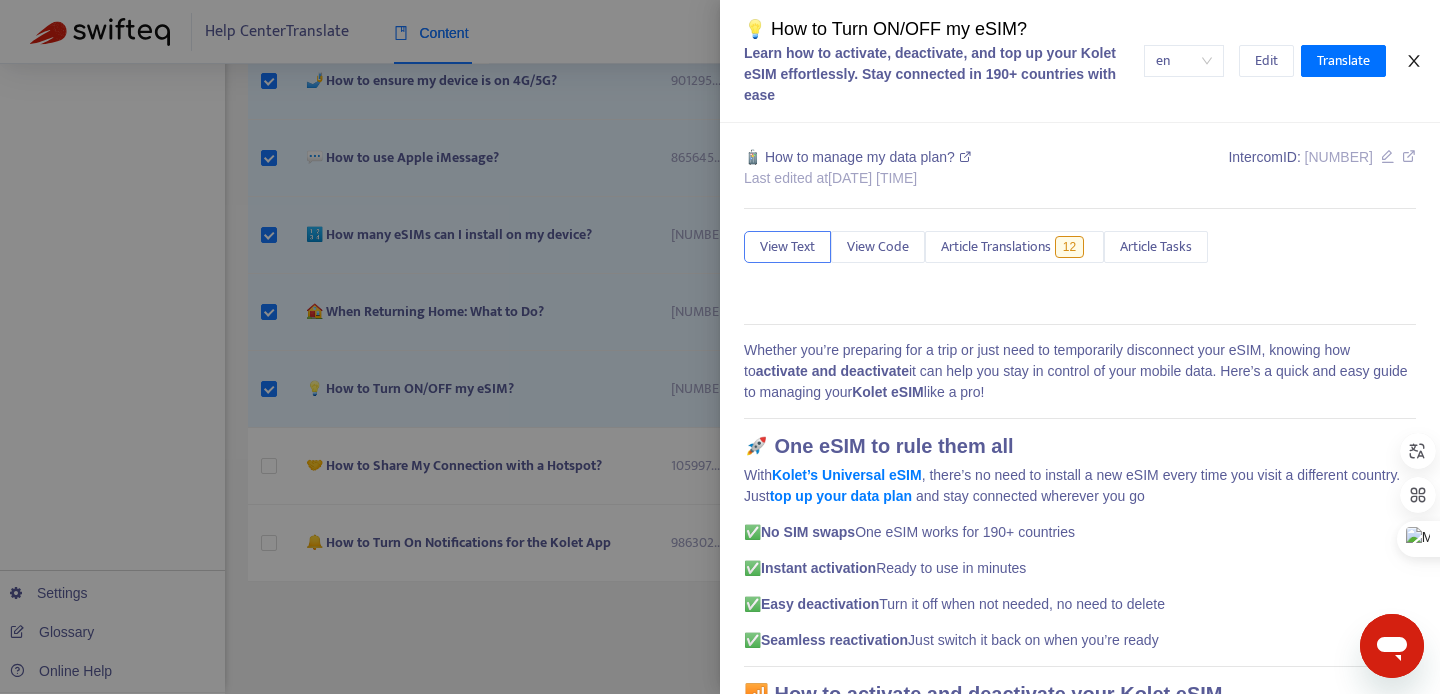click at bounding box center (1414, 61) 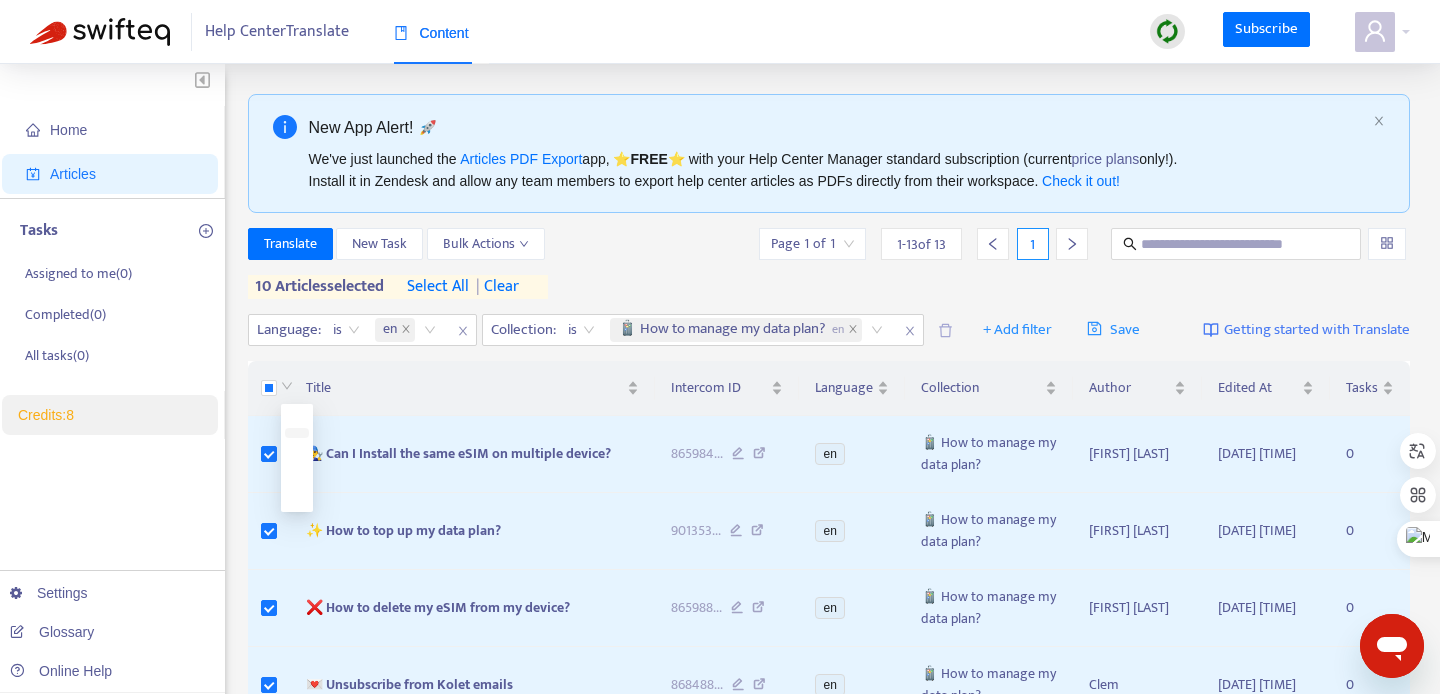 scroll, scrollTop: 835, scrollLeft: 0, axis: vertical 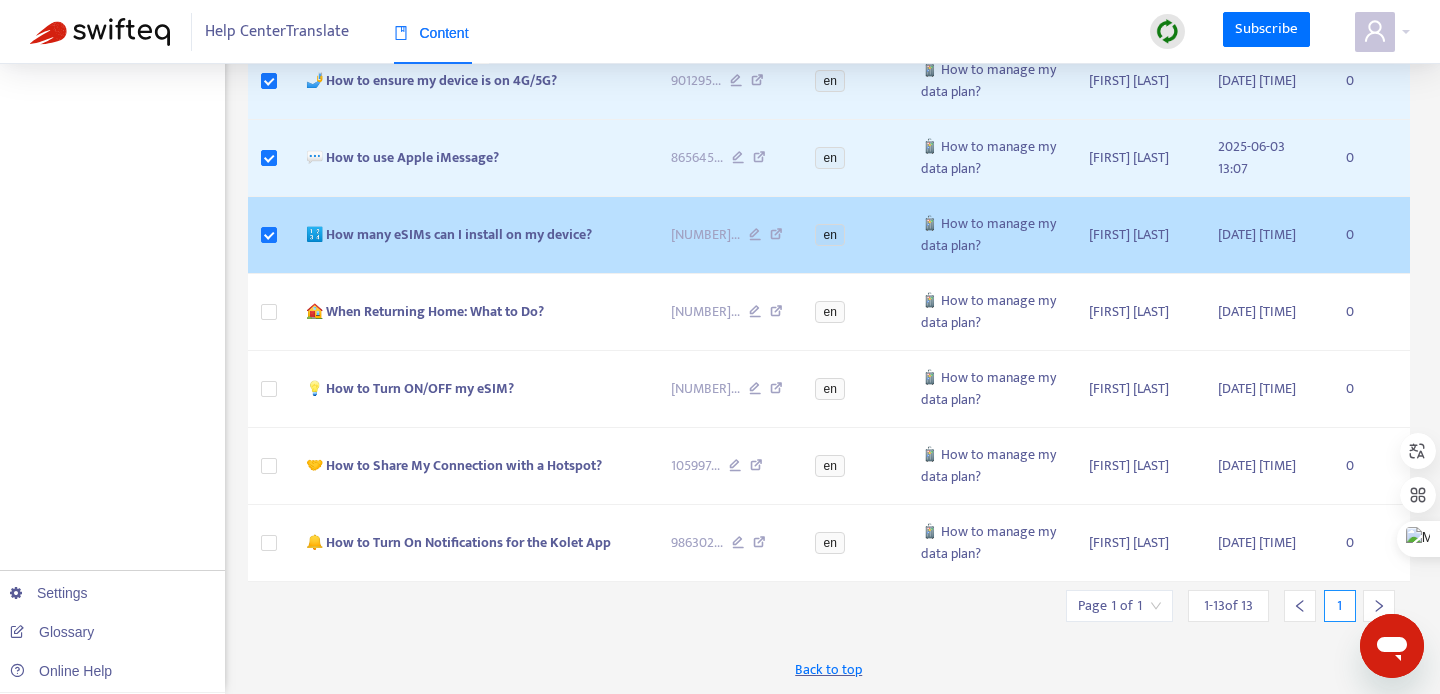 click at bounding box center (269, 235) 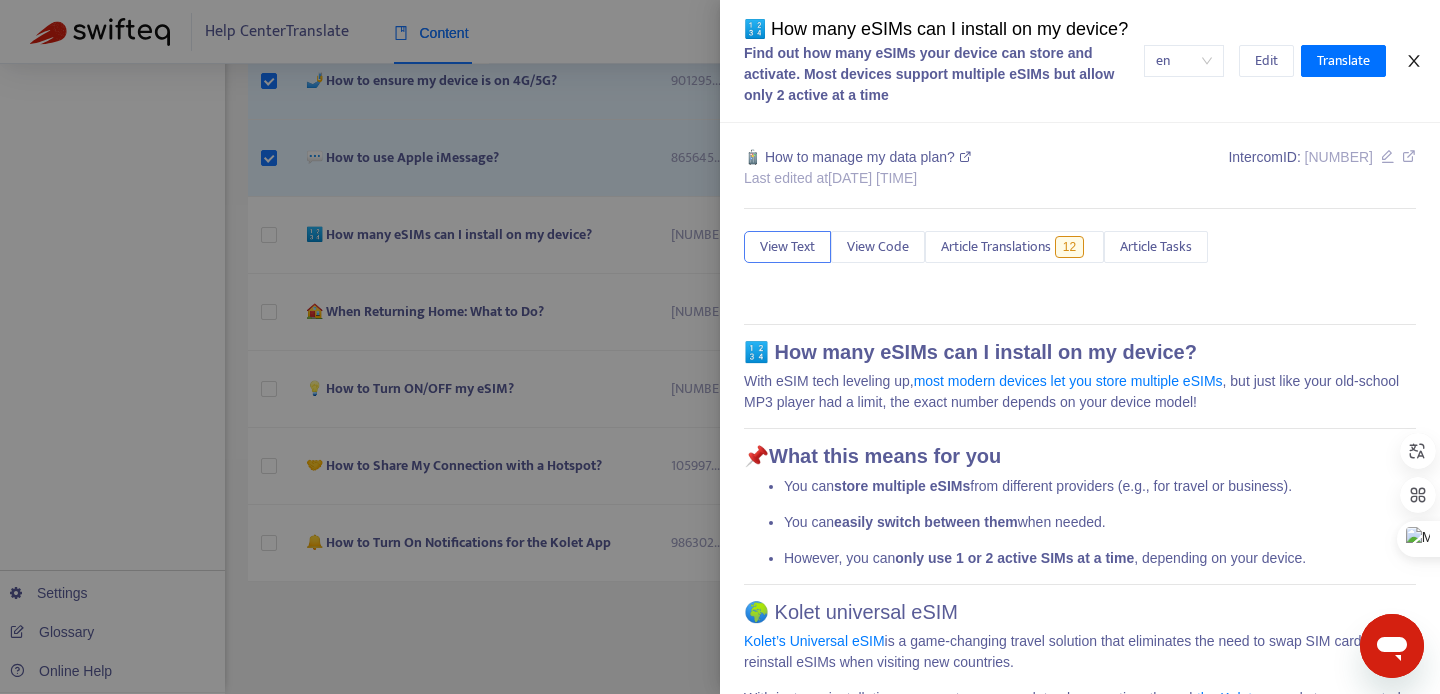click 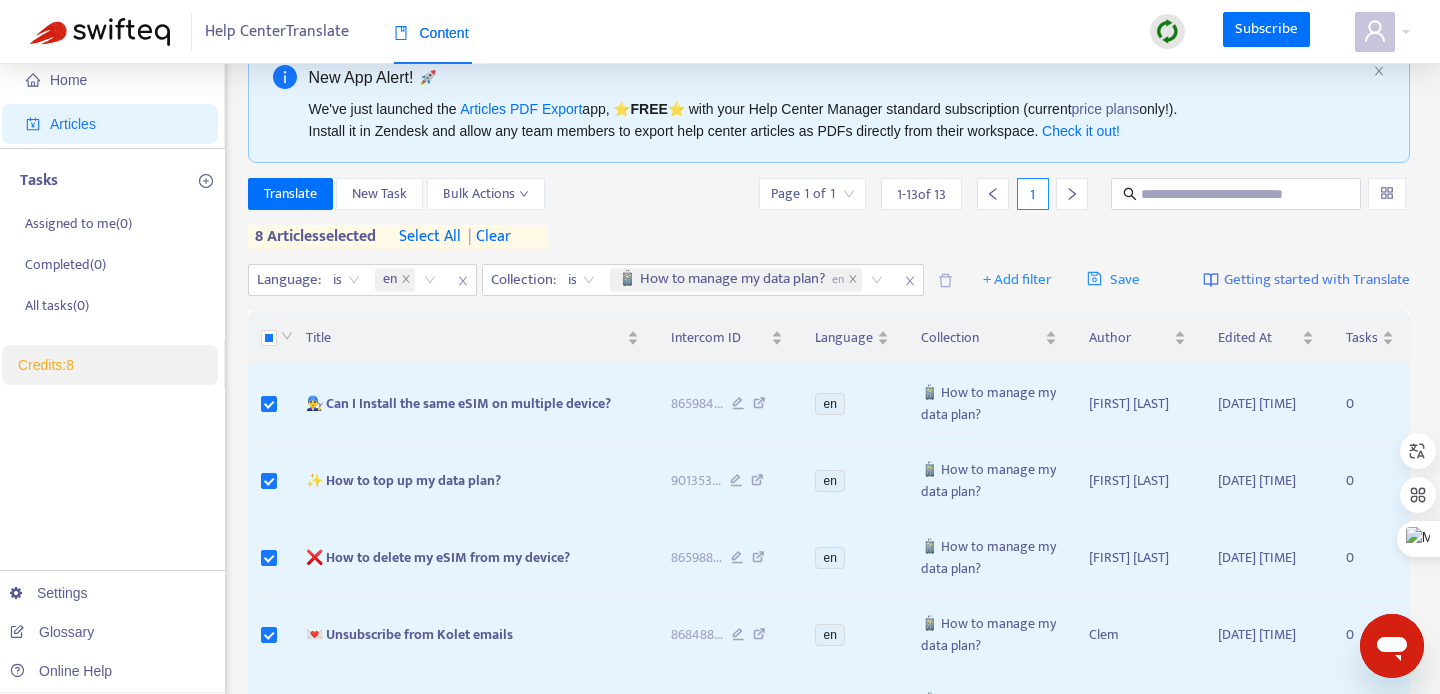 scroll, scrollTop: 52, scrollLeft: 0, axis: vertical 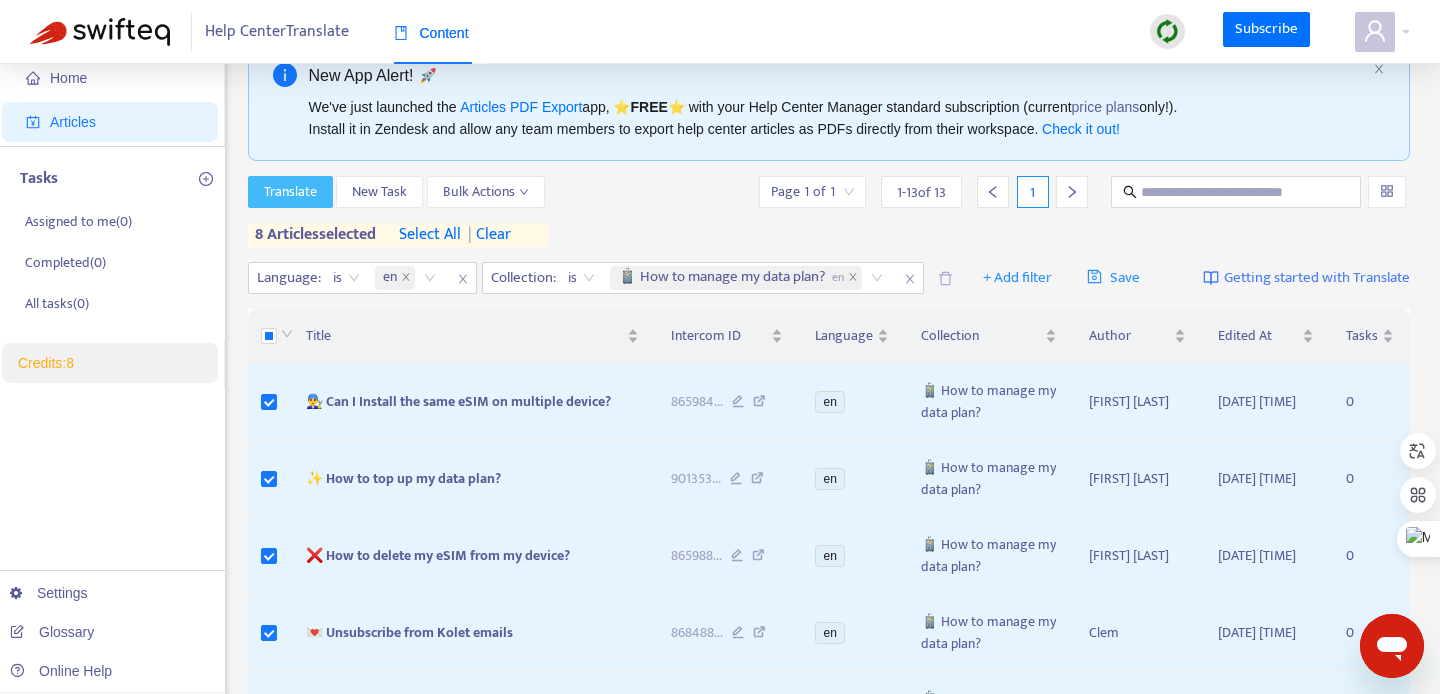 click on "Translate" at bounding box center (290, 192) 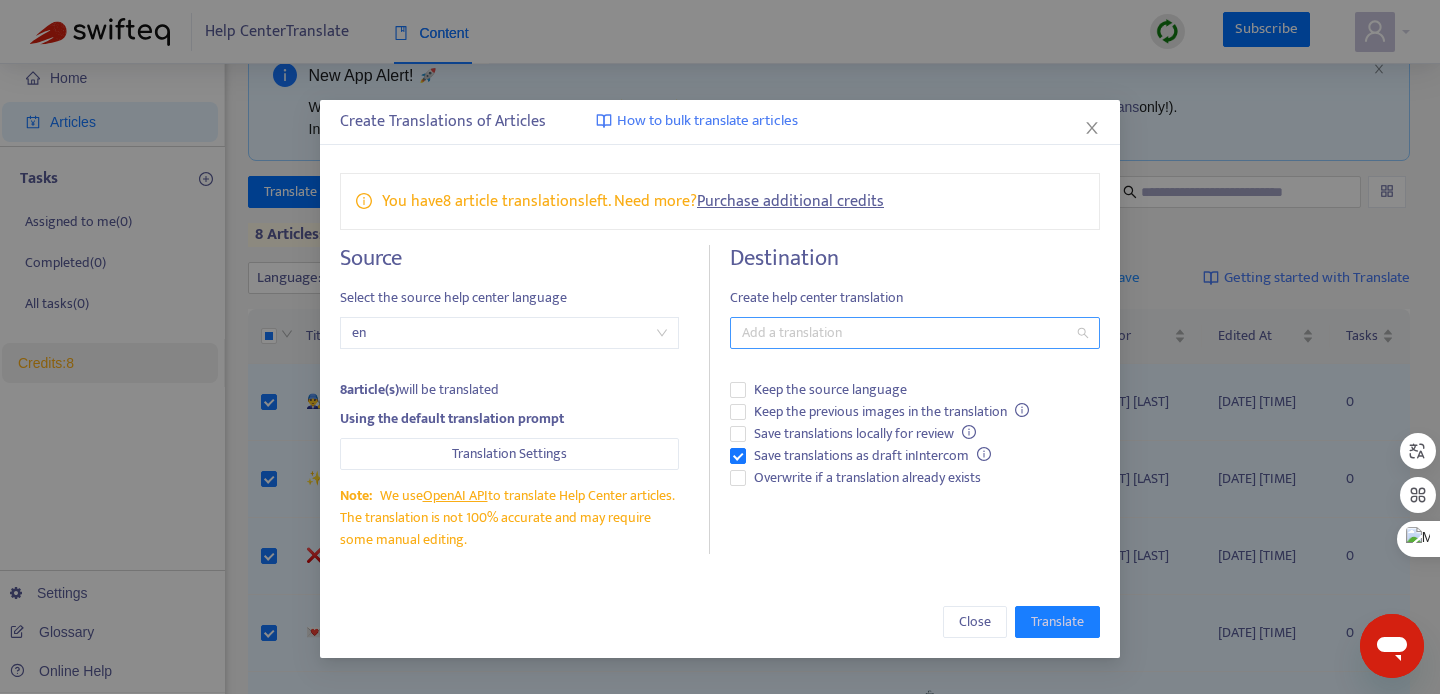 click at bounding box center [905, 333] 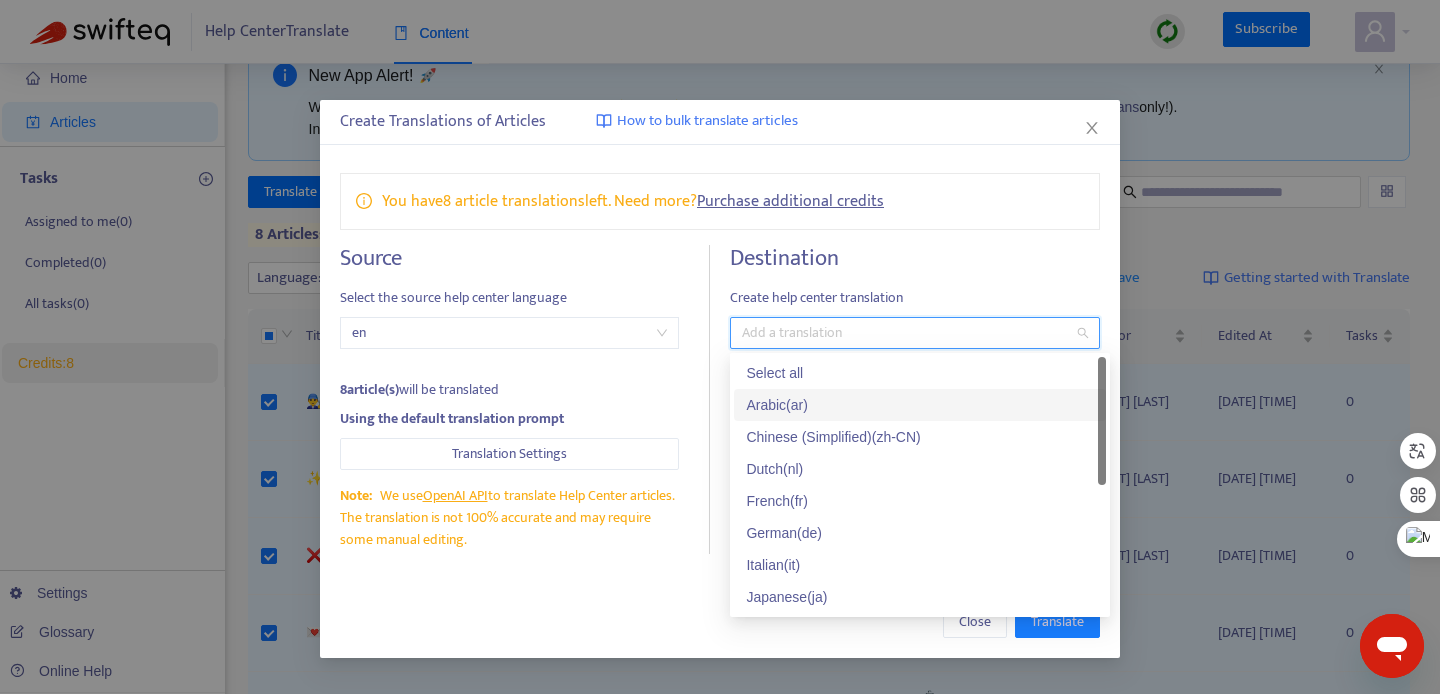 scroll, scrollTop: 192, scrollLeft: 0, axis: vertical 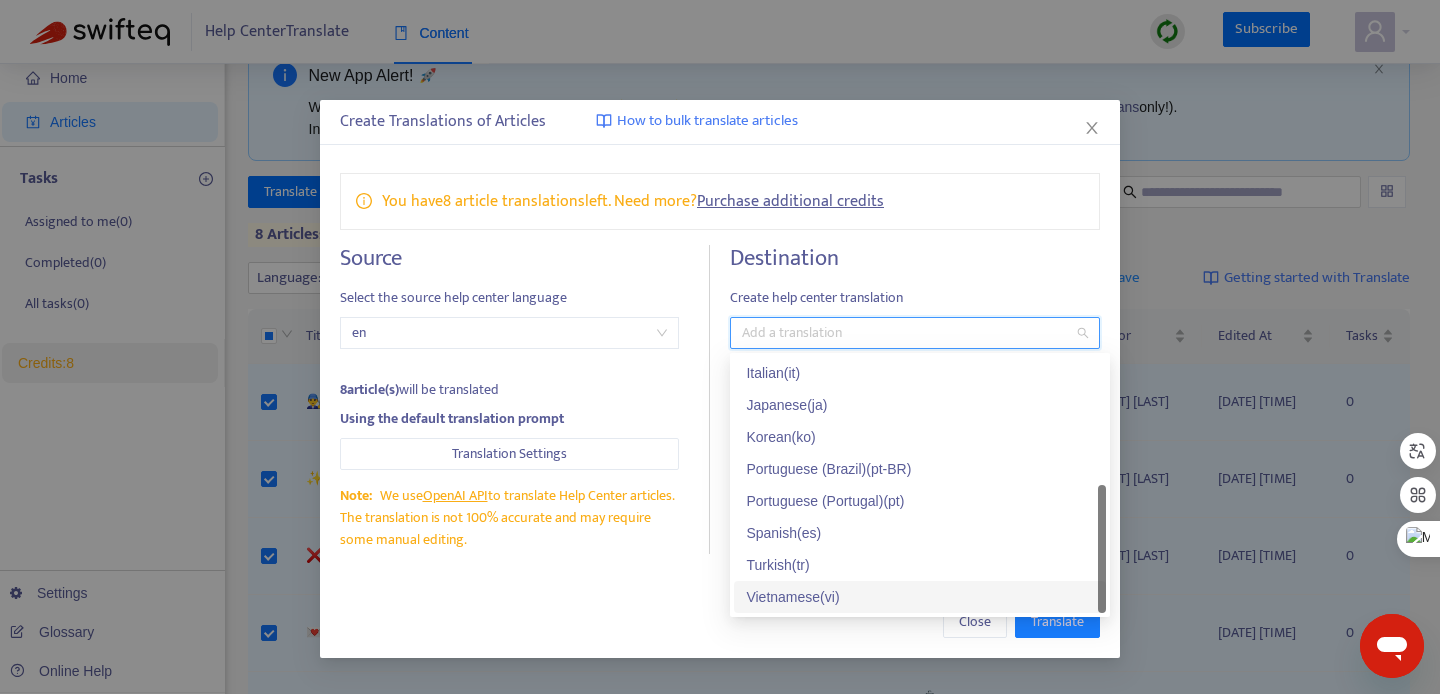 click on "Vietnamese  ( vi )" at bounding box center [920, 597] 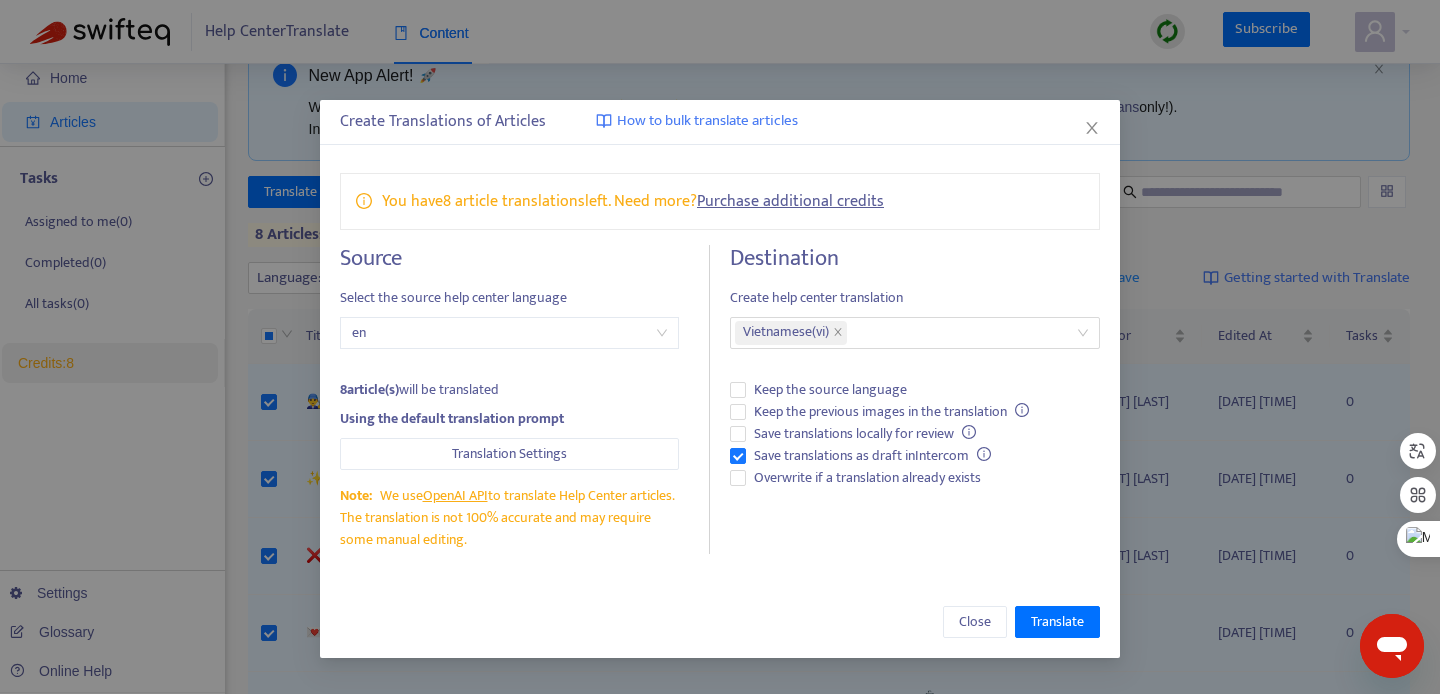click on "Destination Create help center translation Vietnamese  ( vi )   Keep the source language Keep the previous images in the translation Save translations locally for review Save translations as draft in  Intercom Overwrite if a translation already exists" at bounding box center (915, 399) 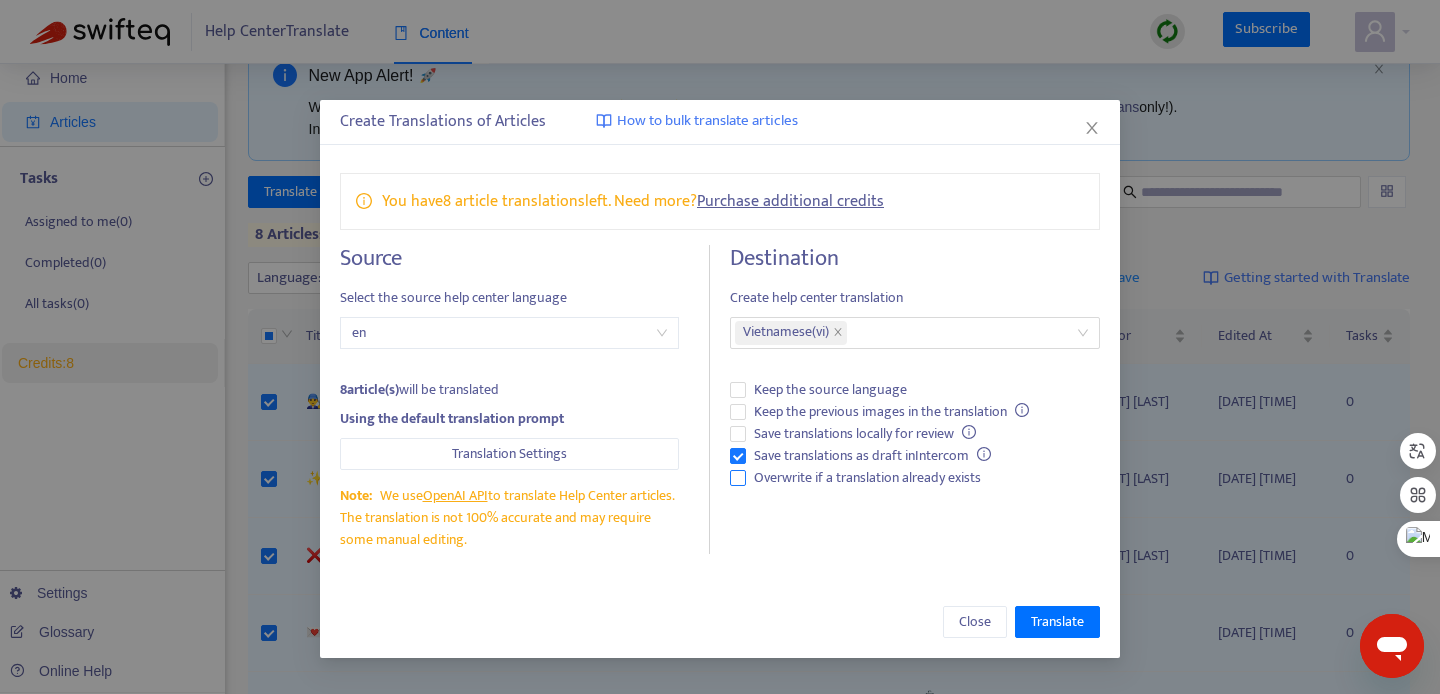 click on "Overwrite if a translation already exists" at bounding box center (867, 478) 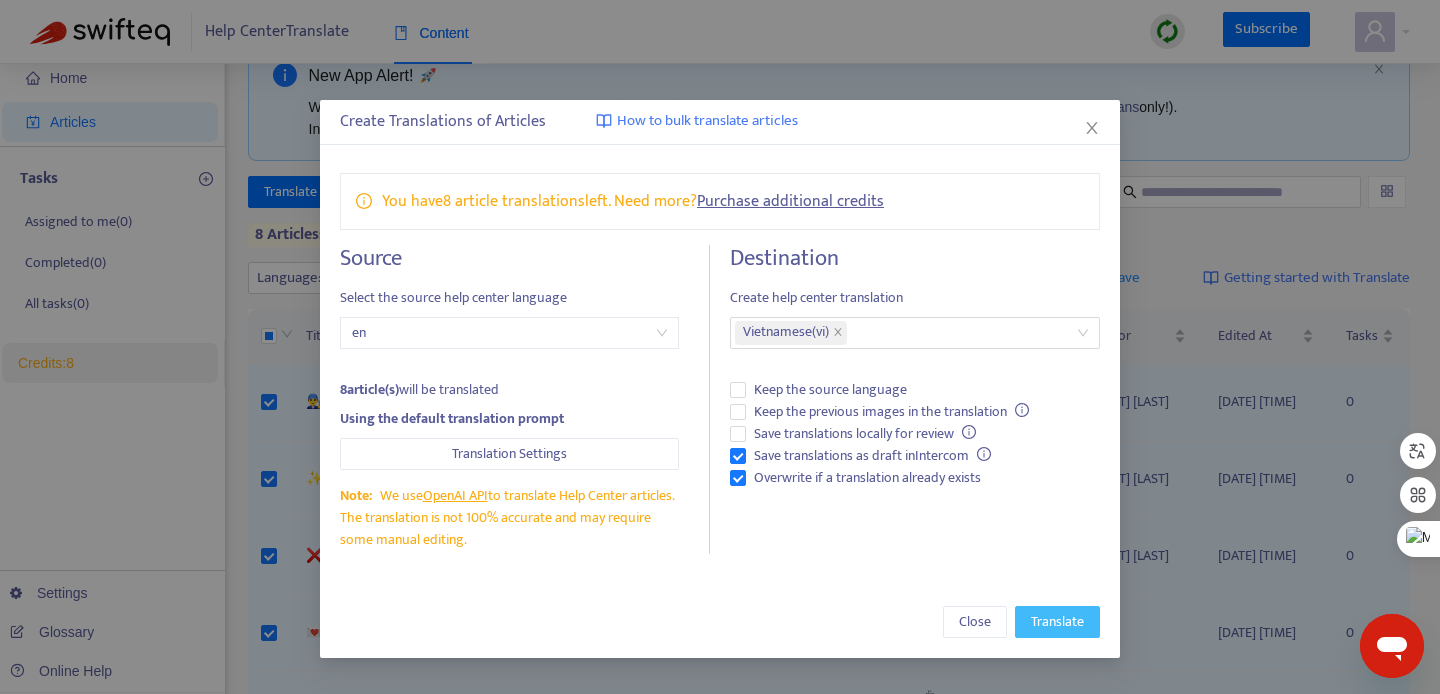 click on "Translate" at bounding box center (1057, 622) 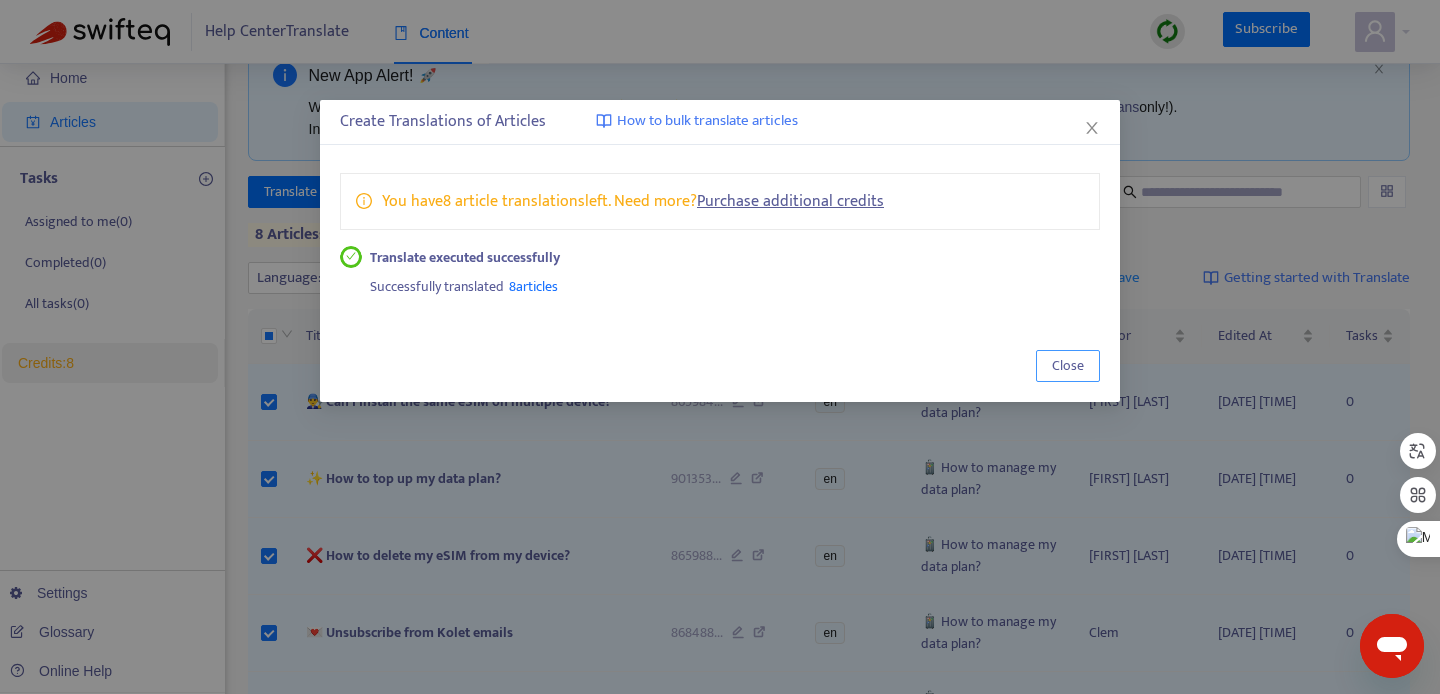 click on "Close" at bounding box center [1068, 366] 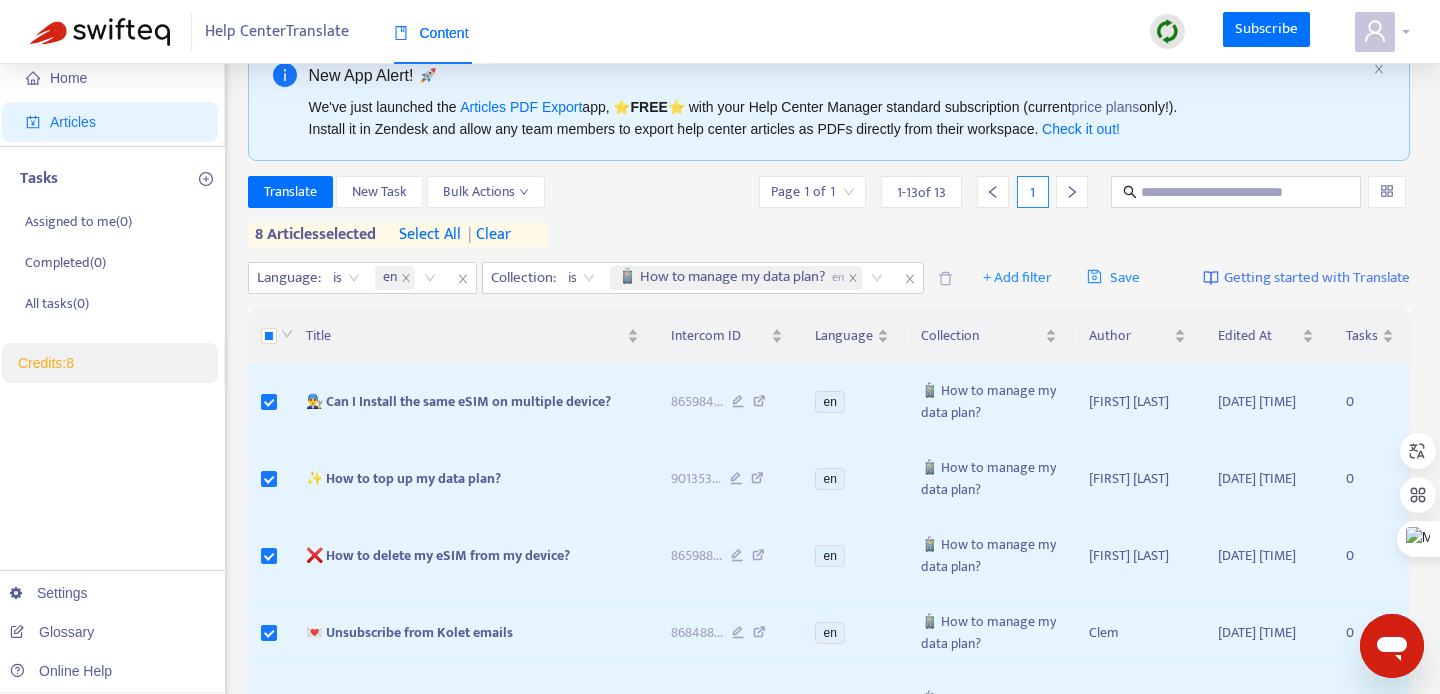 click at bounding box center (1375, 32) 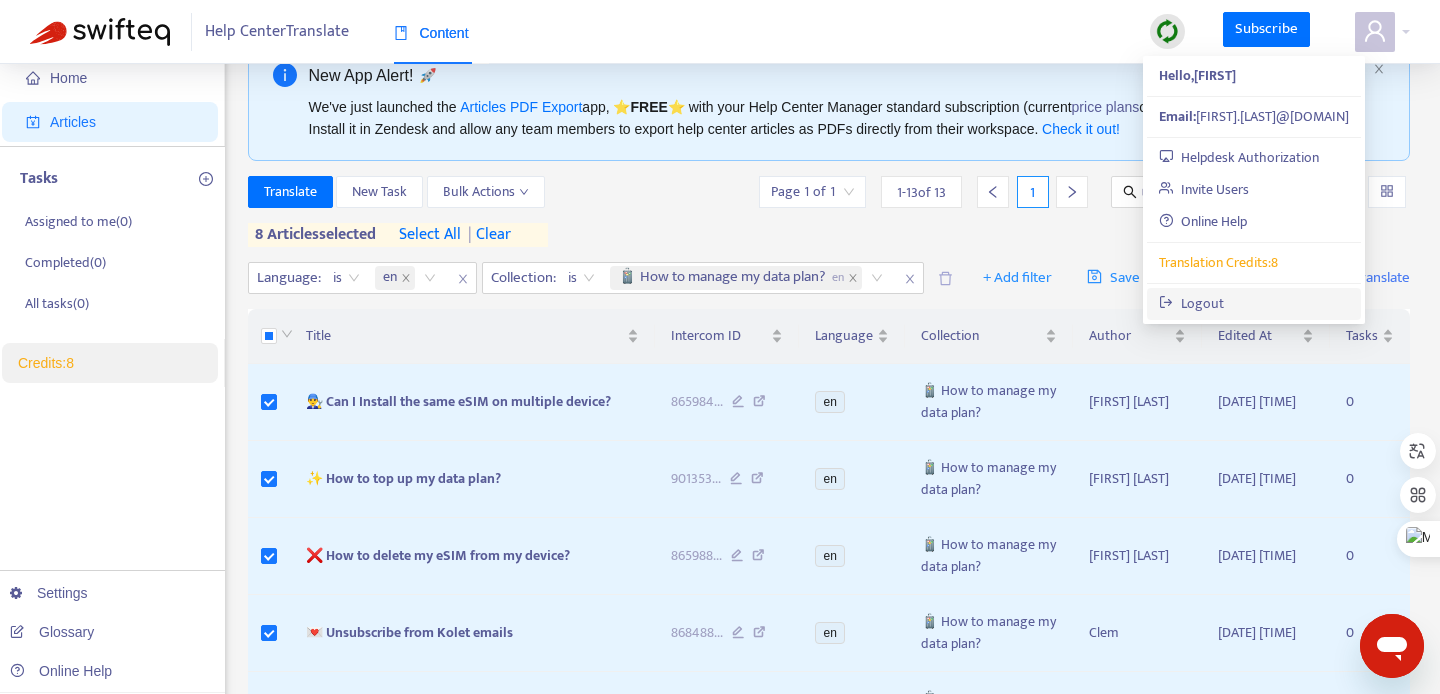 click on "Logout" at bounding box center (1191, 303) 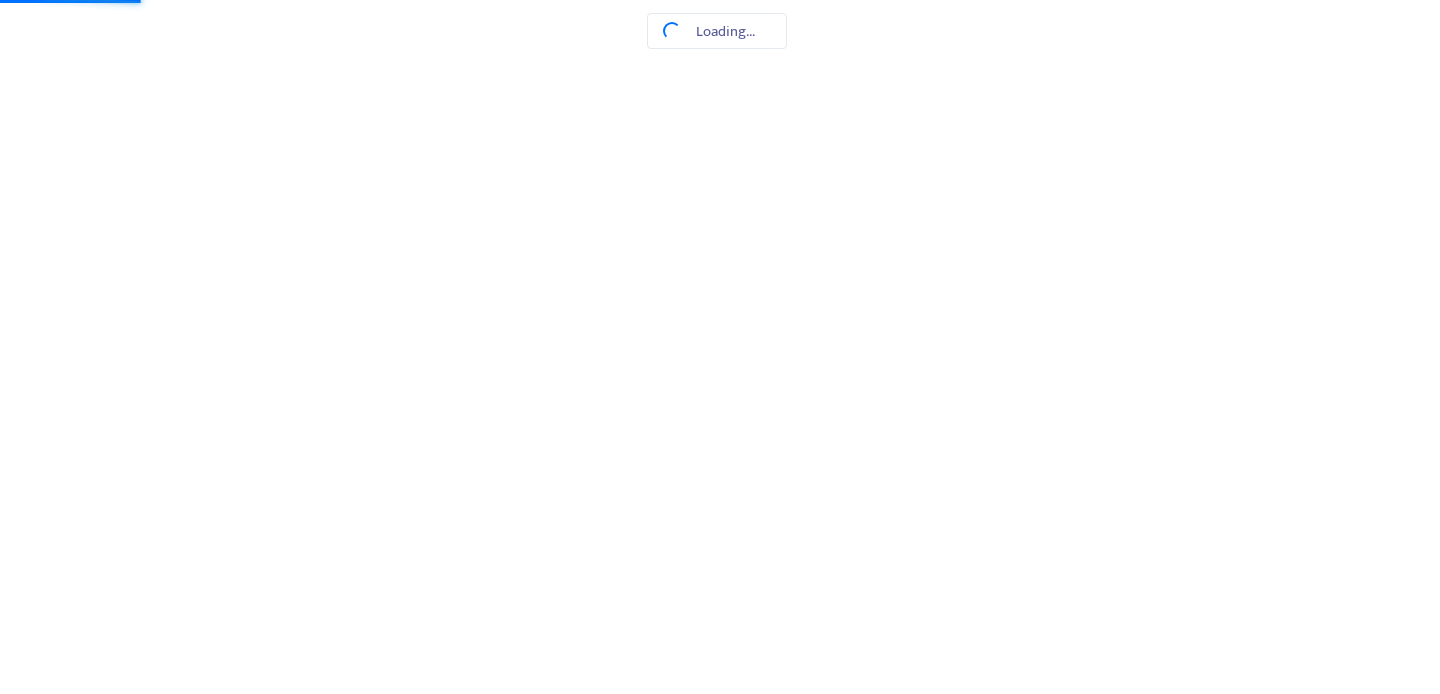 scroll, scrollTop: 0, scrollLeft: 0, axis: both 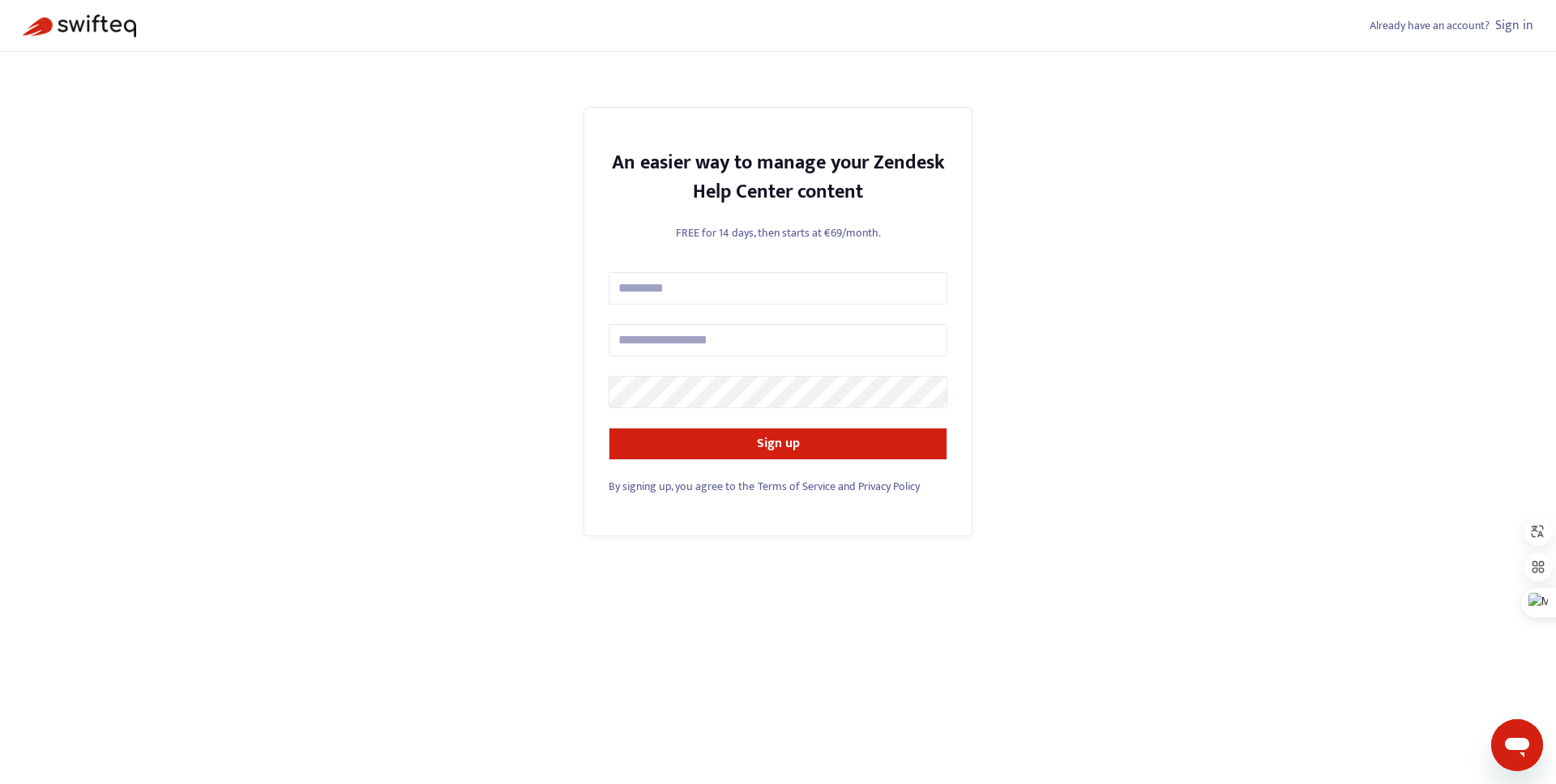 click at bounding box center (79, 26) 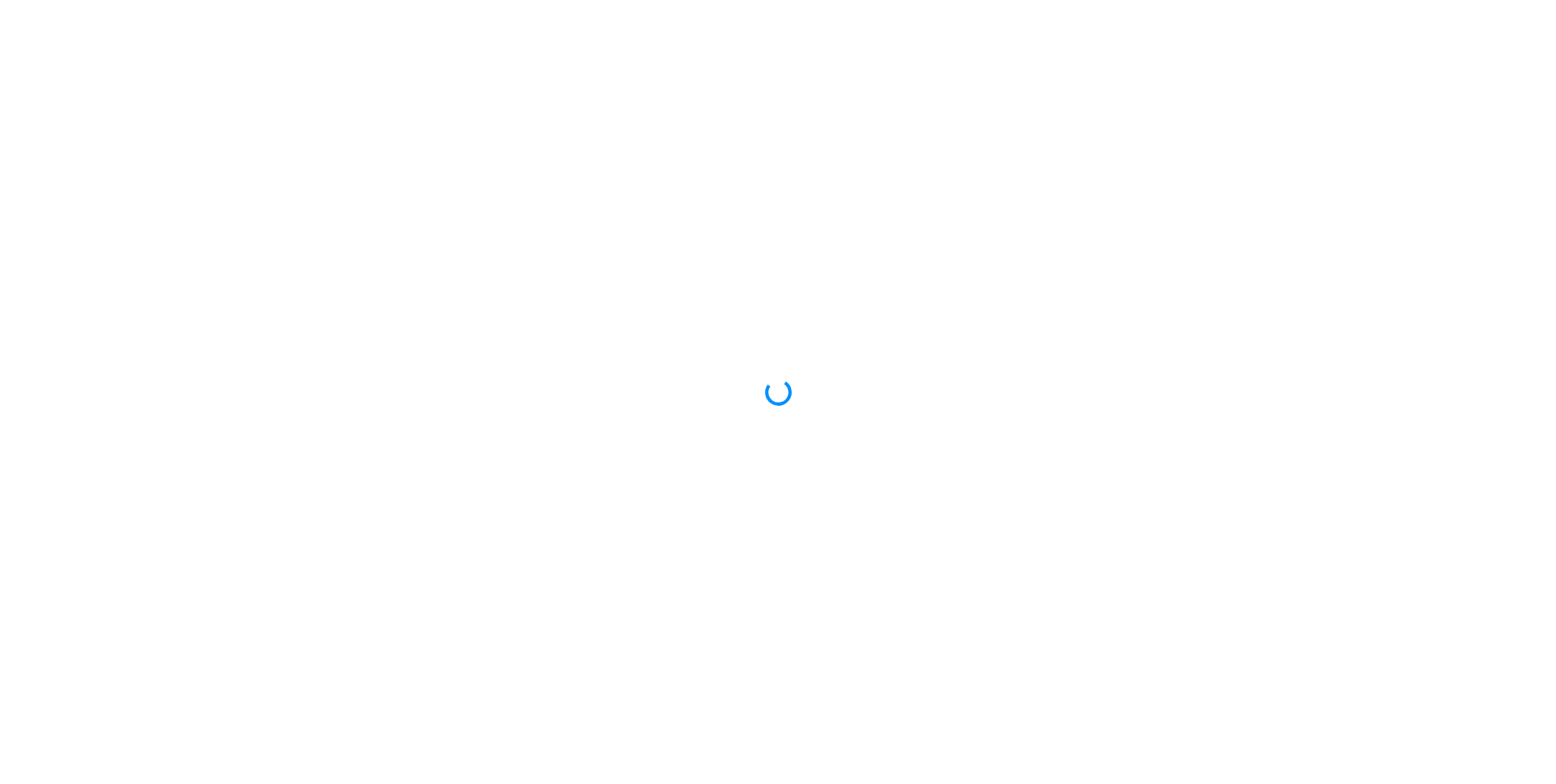 scroll, scrollTop: 0, scrollLeft: 0, axis: both 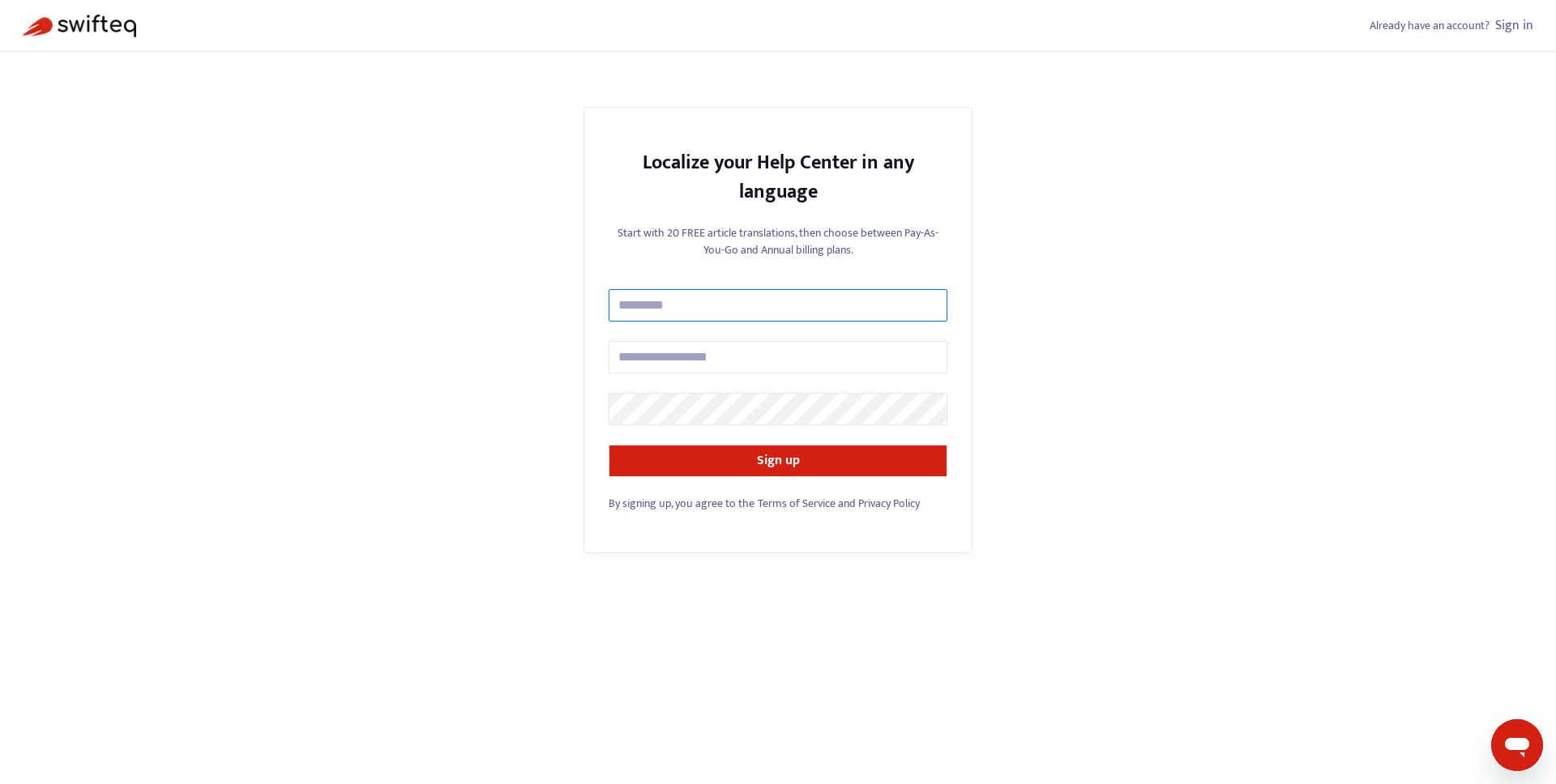 click at bounding box center [778, 305] 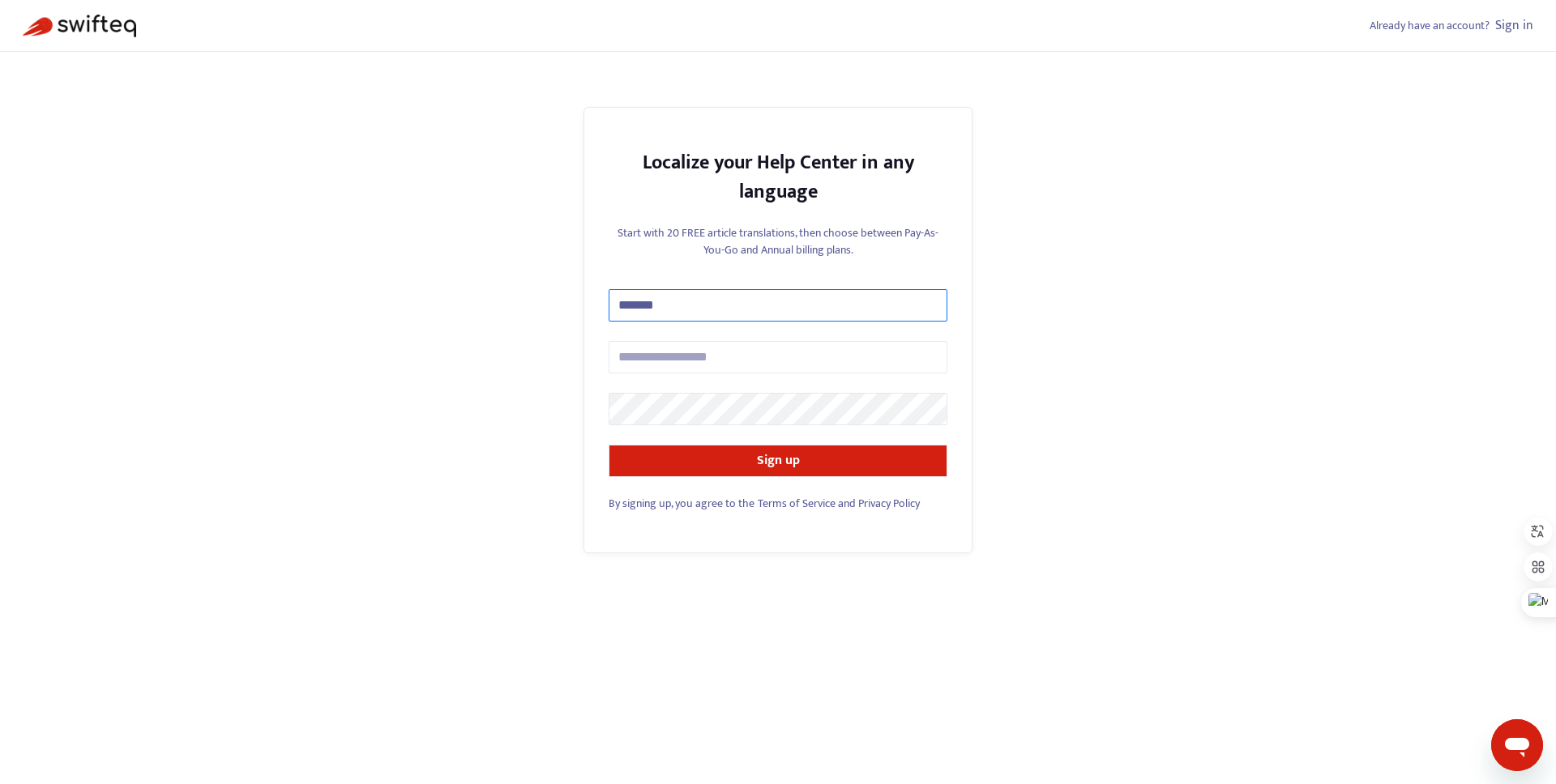 type on "*******" 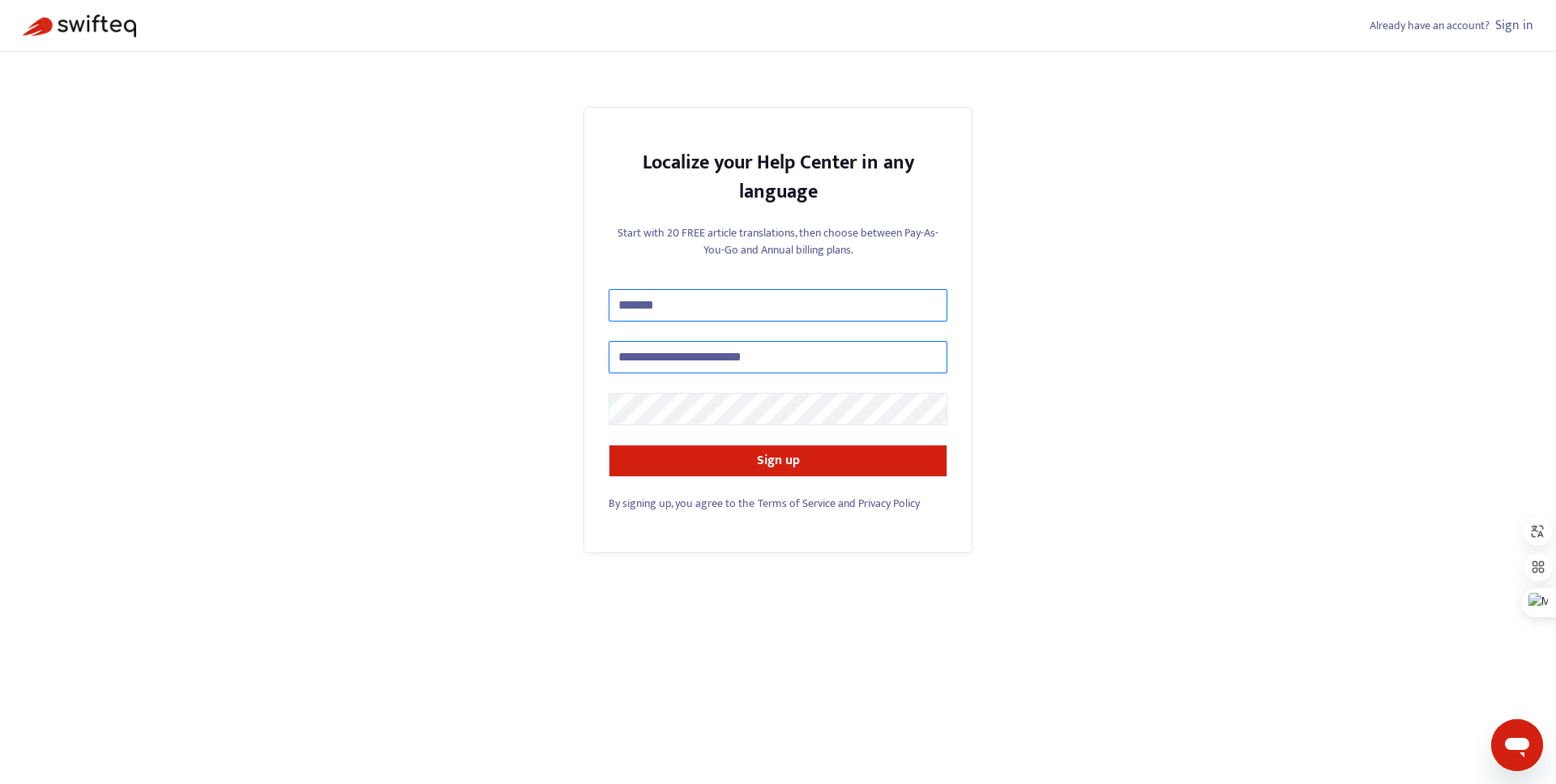 type on "**********" 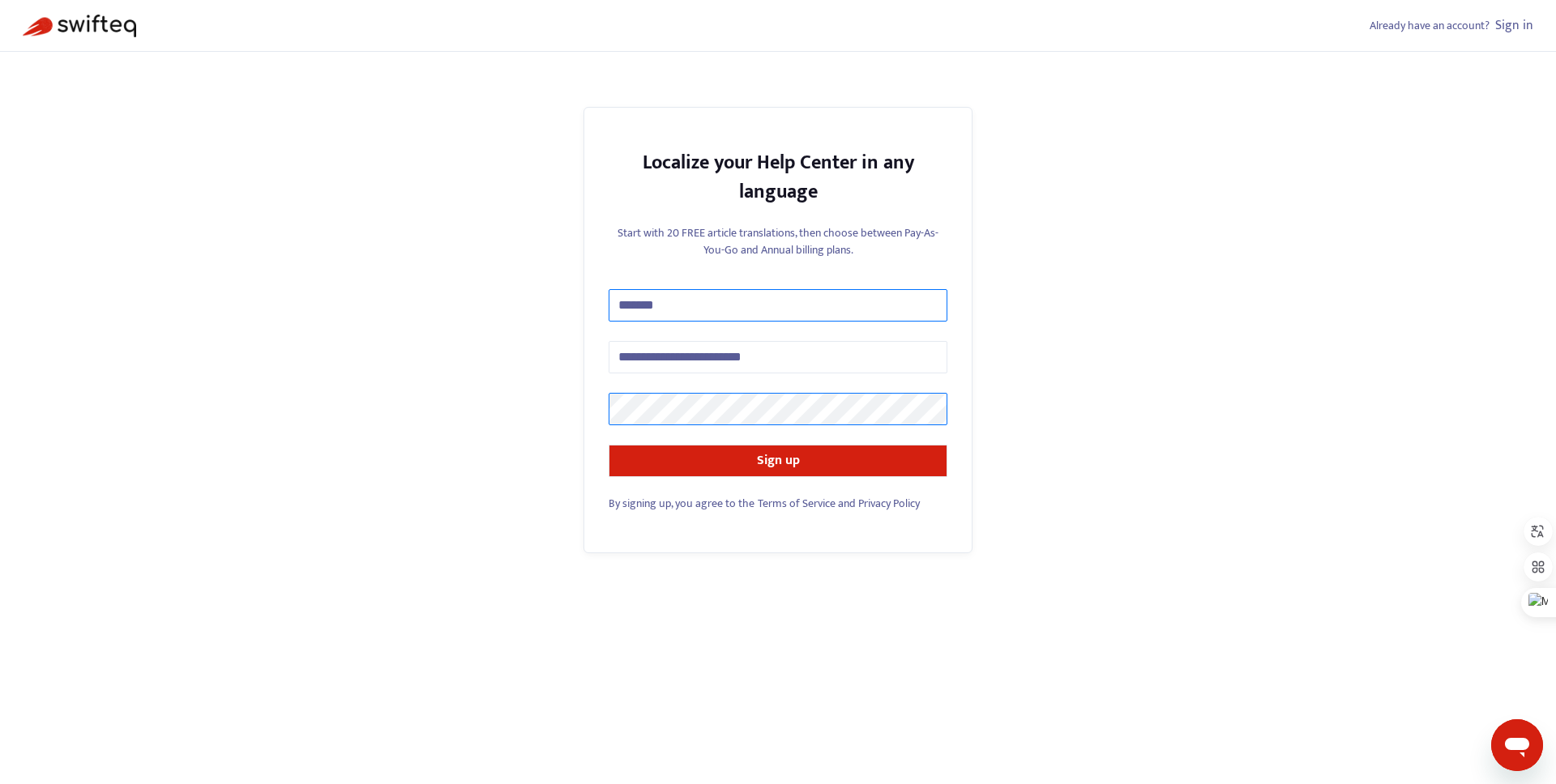 click on "Sign up" at bounding box center [778, 461] 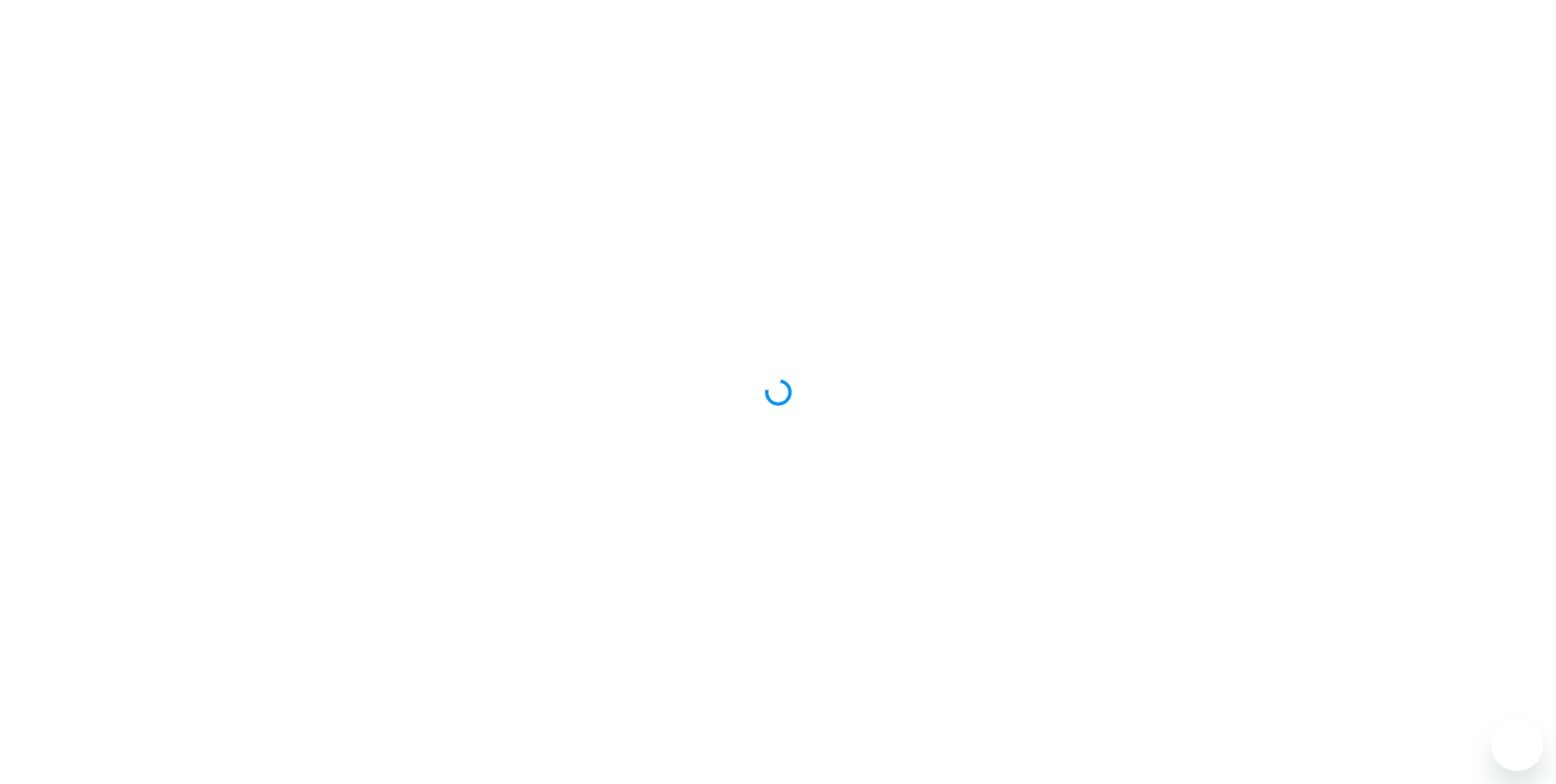 scroll, scrollTop: 0, scrollLeft: 0, axis: both 